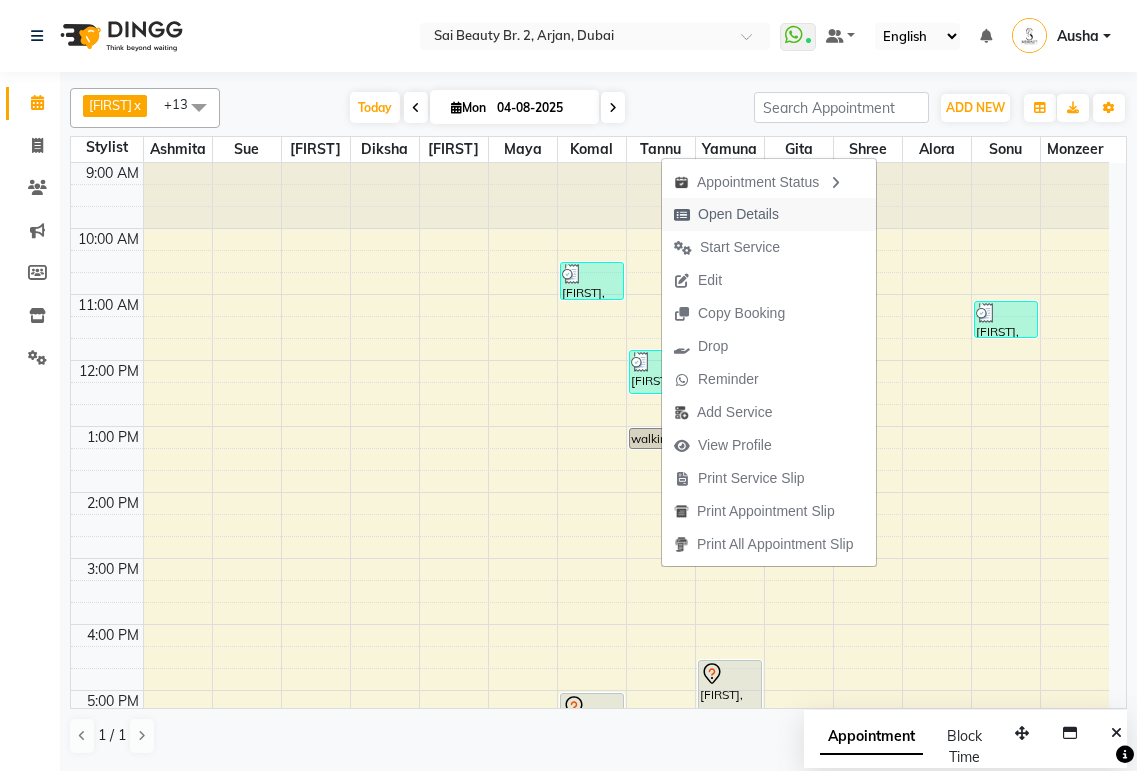 click on "Open Details" at bounding box center (738, 214) 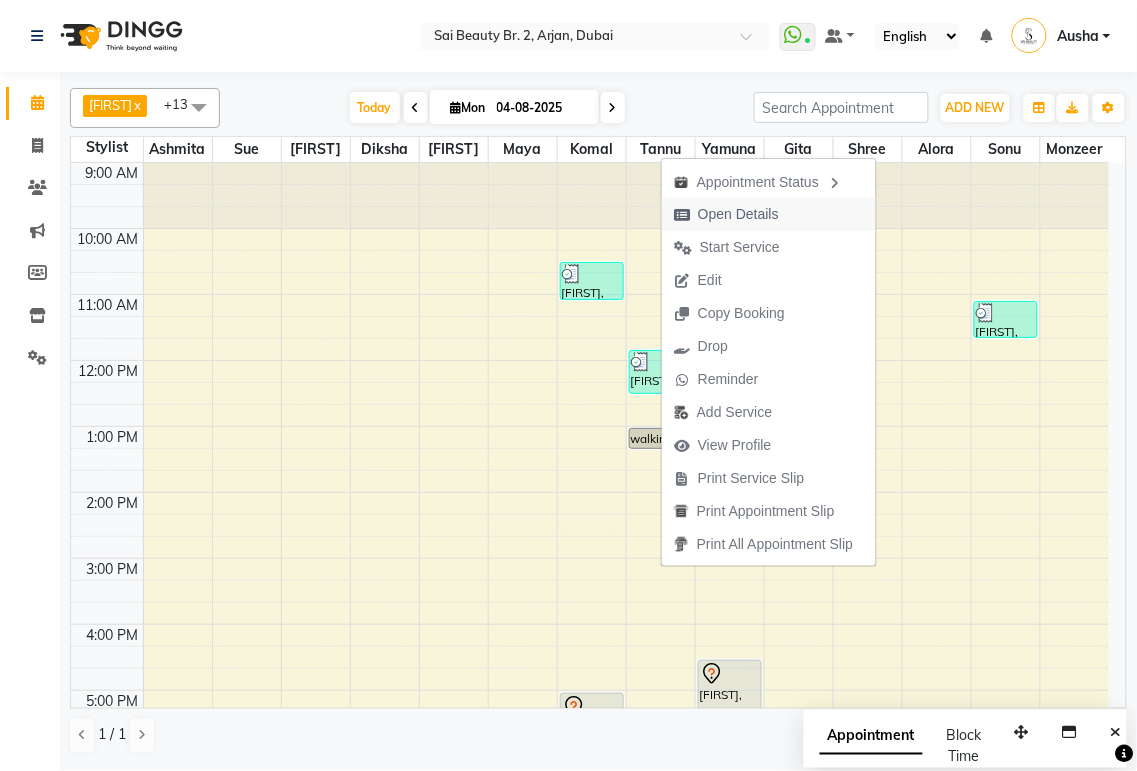 select on "7" 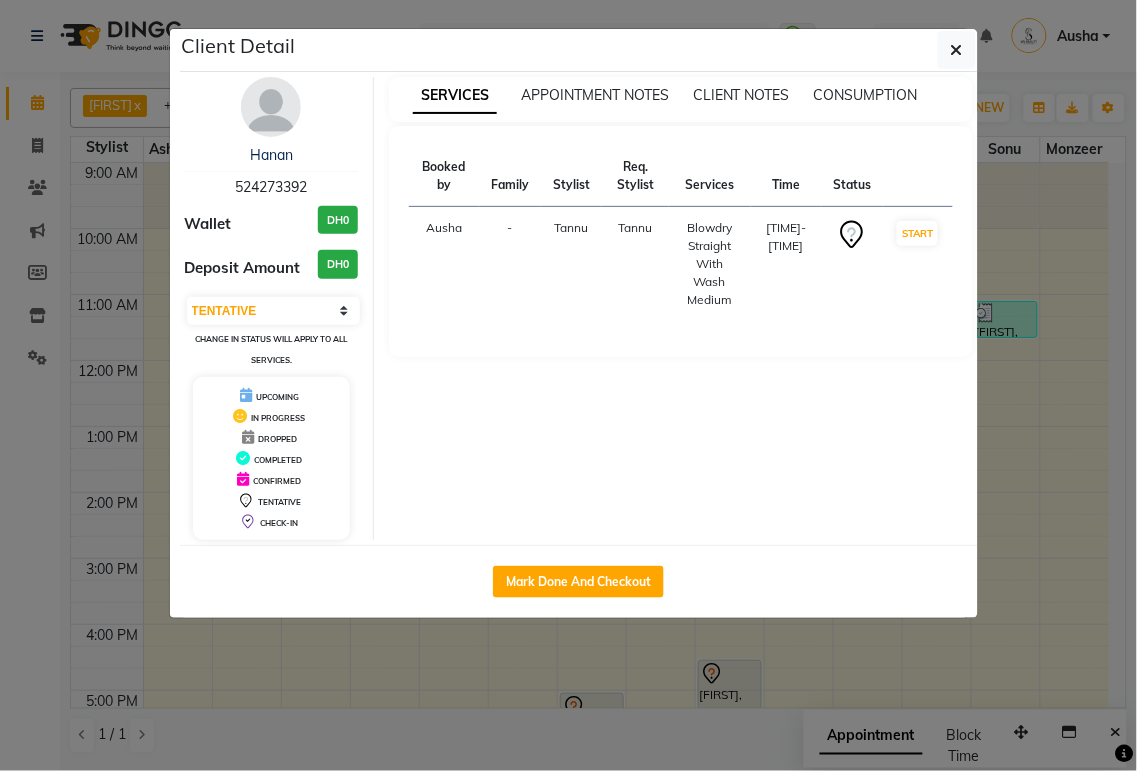 scroll, scrollTop: 188, scrollLeft: 0, axis: vertical 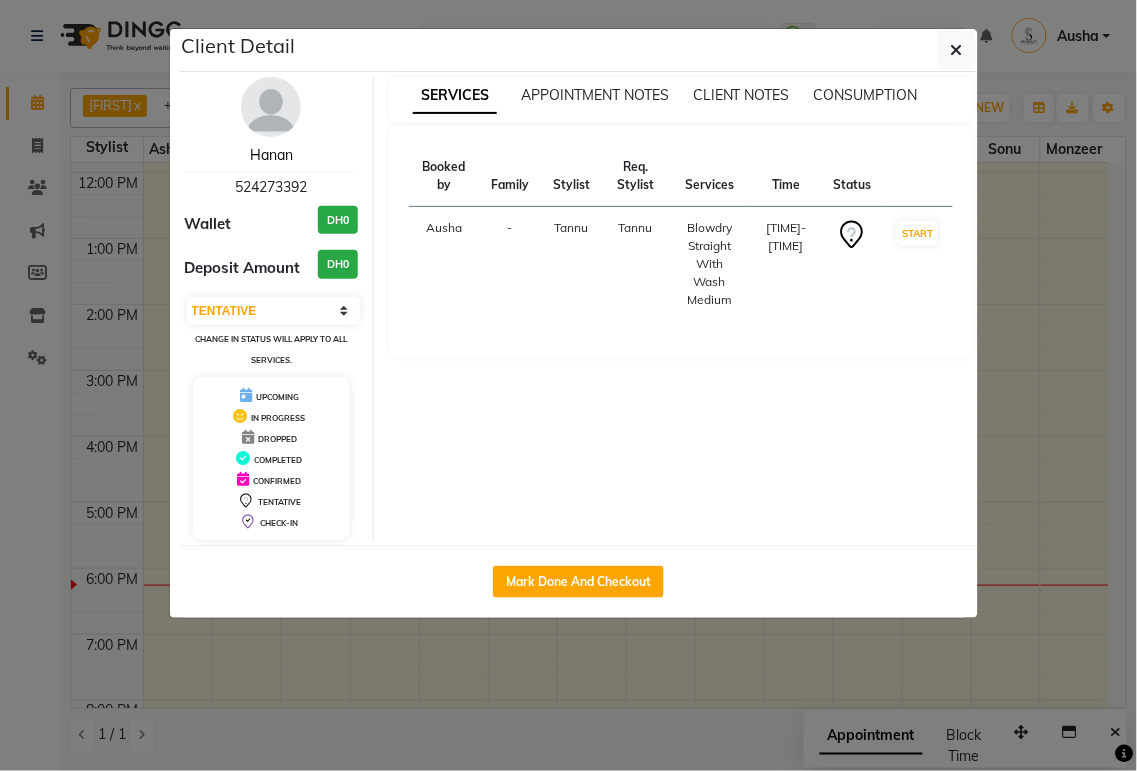 click on "Hanan" at bounding box center (271, 155) 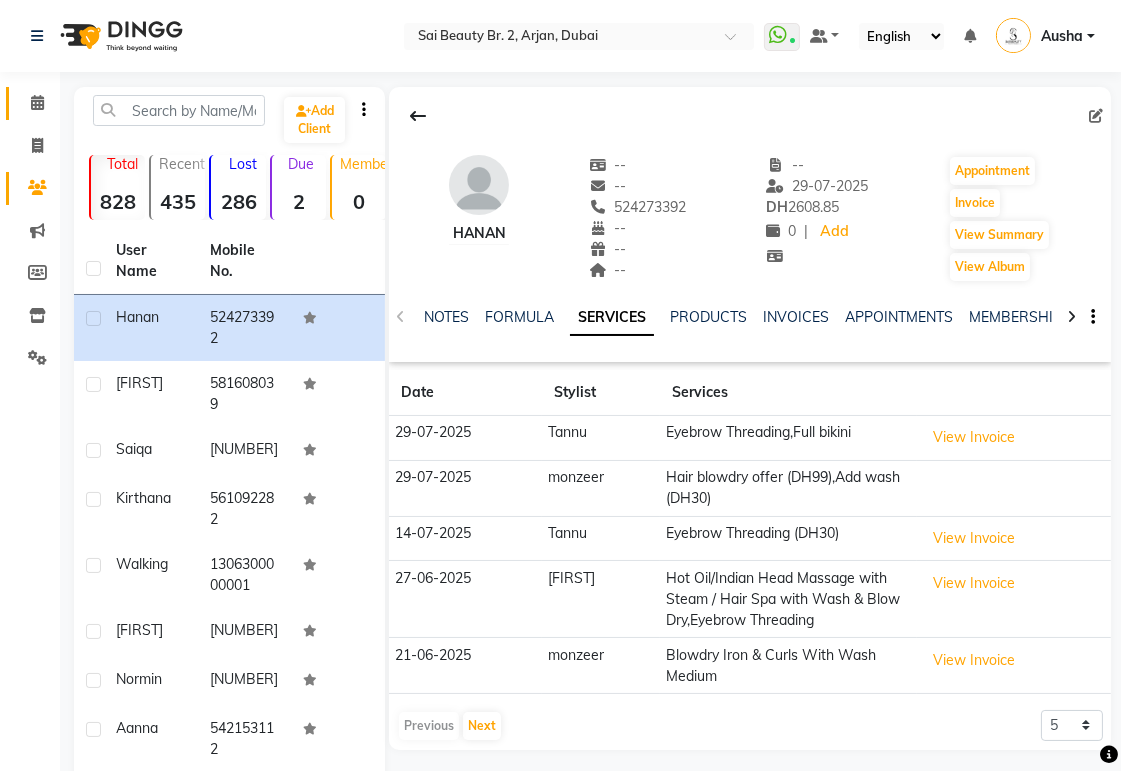click 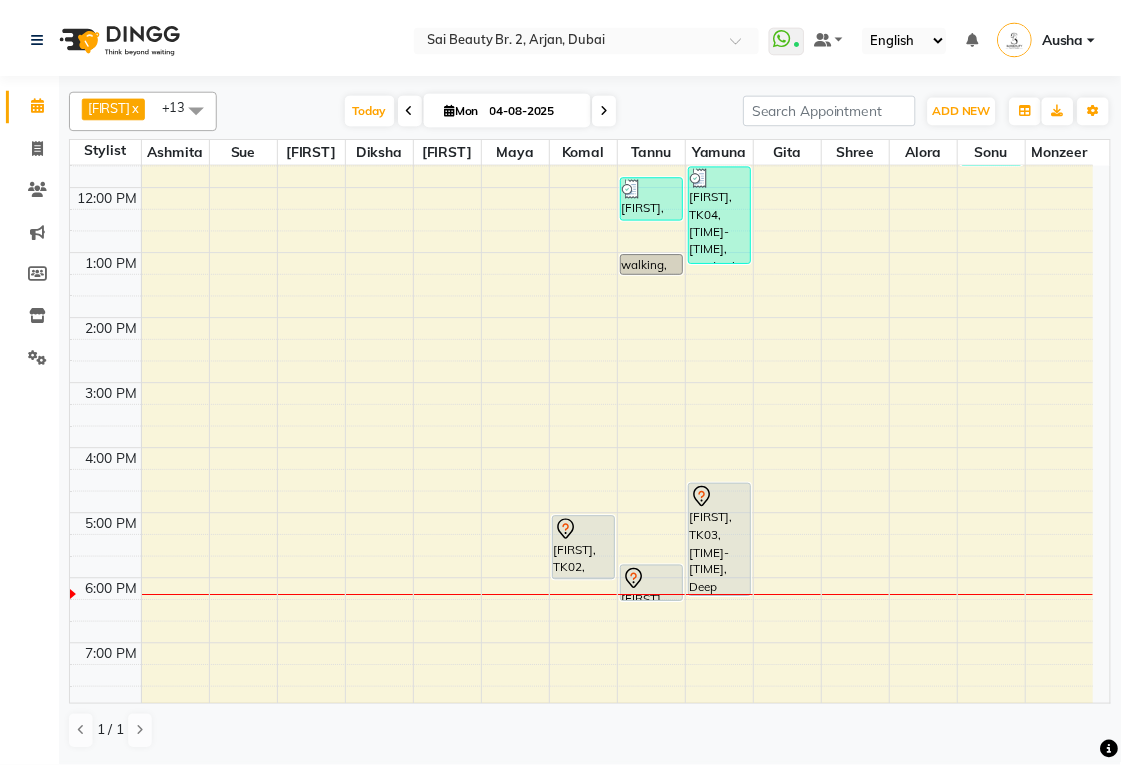 scroll, scrollTop: 212, scrollLeft: 0, axis: vertical 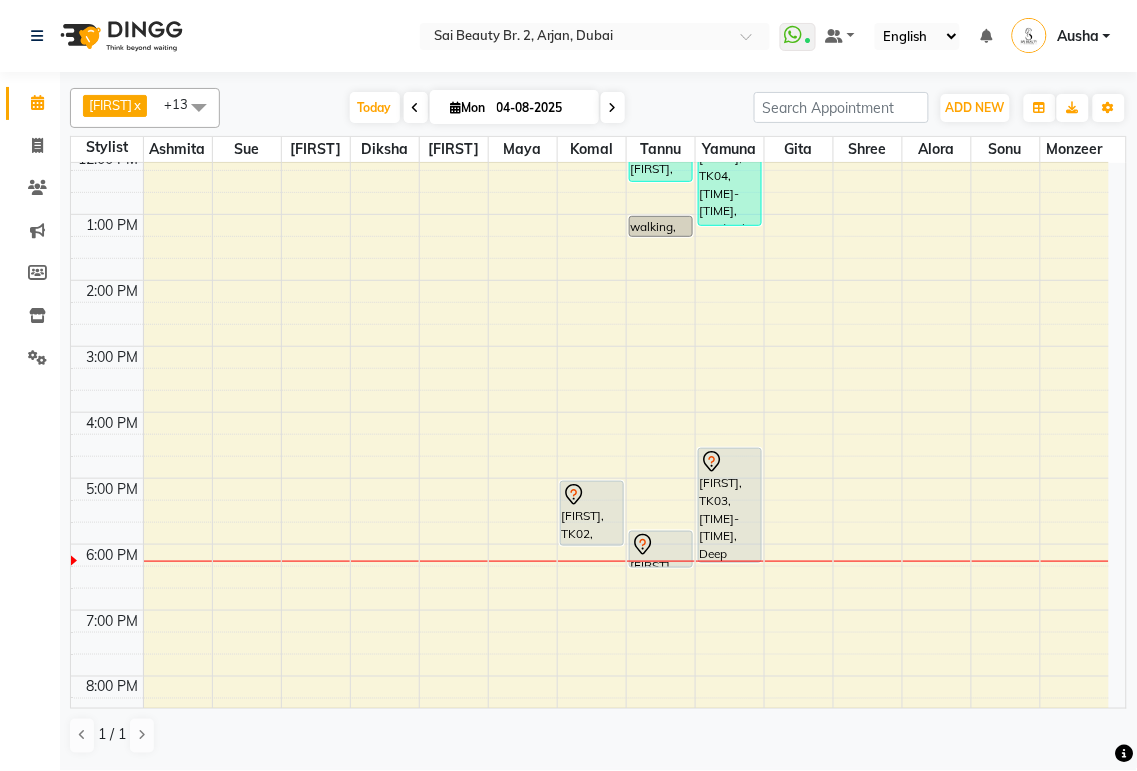 click at bounding box center [661, 545] 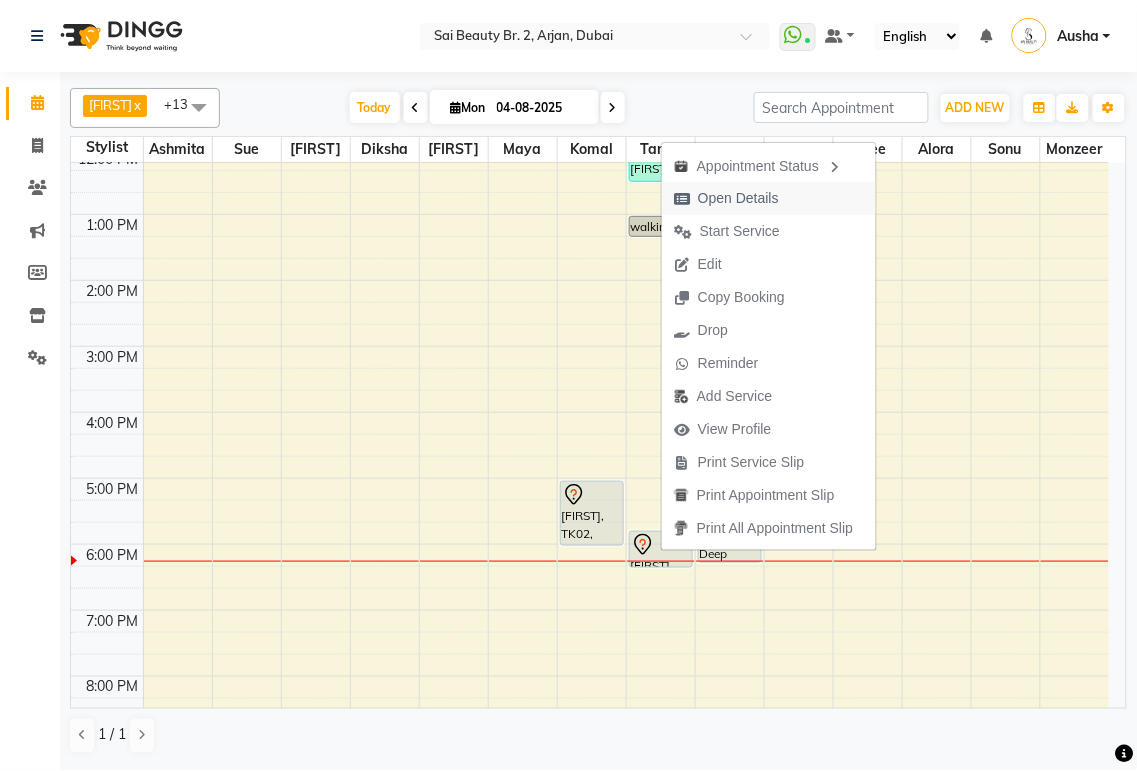 click on "Open Details" at bounding box center [738, 198] 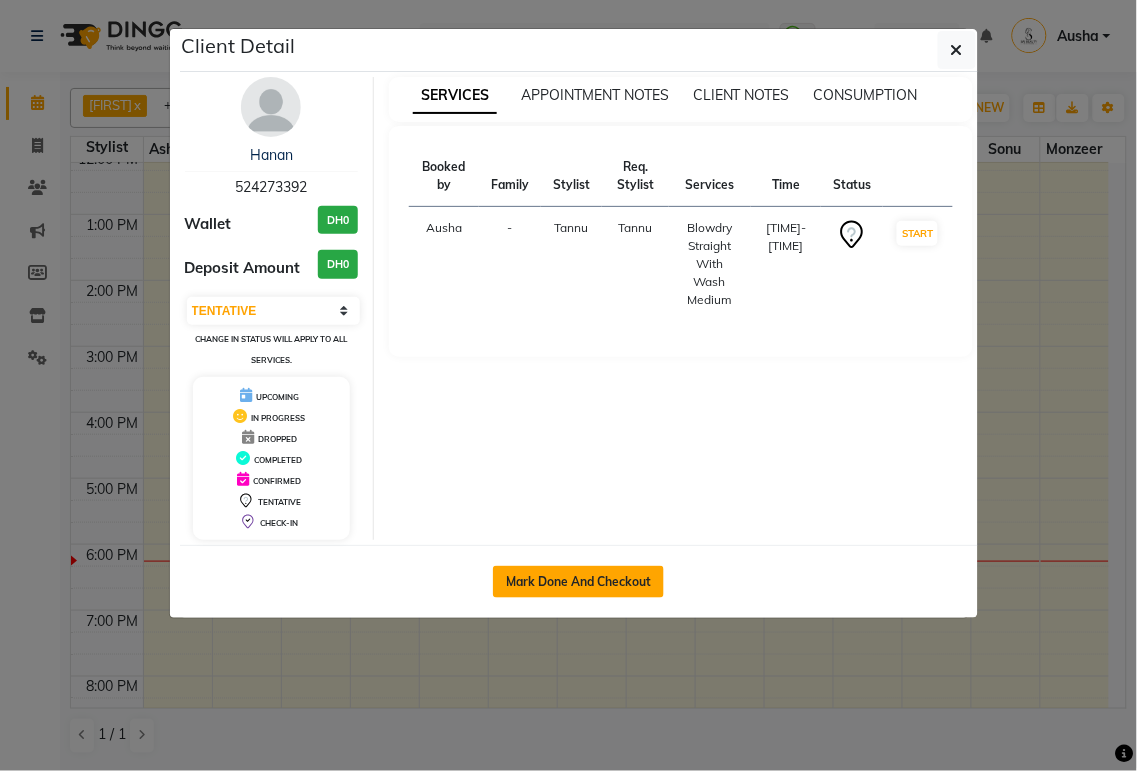 click on "Mark Done And Checkout" 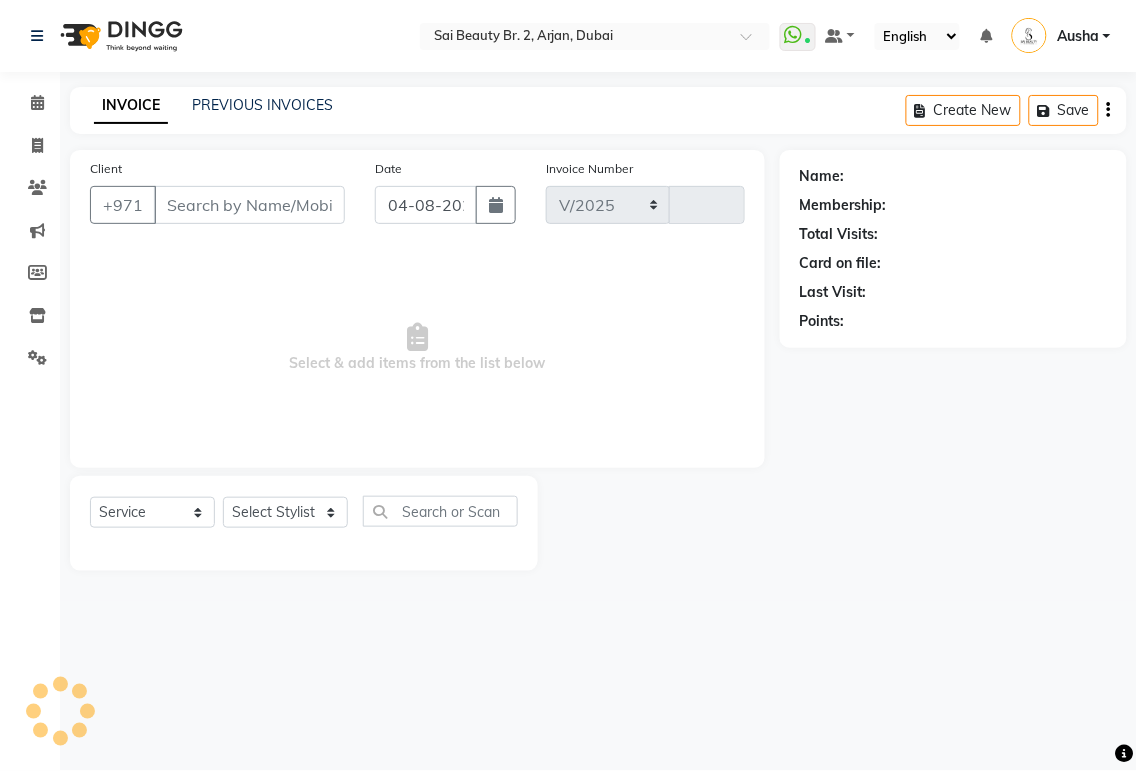 select on "6956" 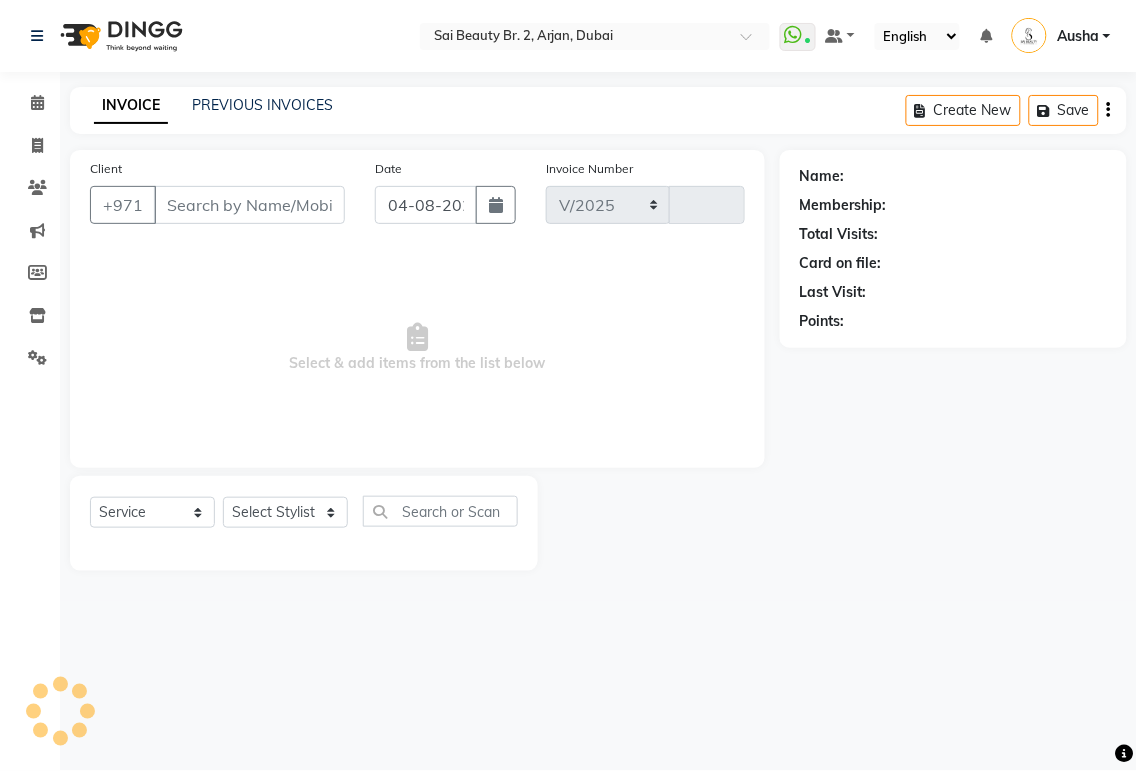 type on "1532" 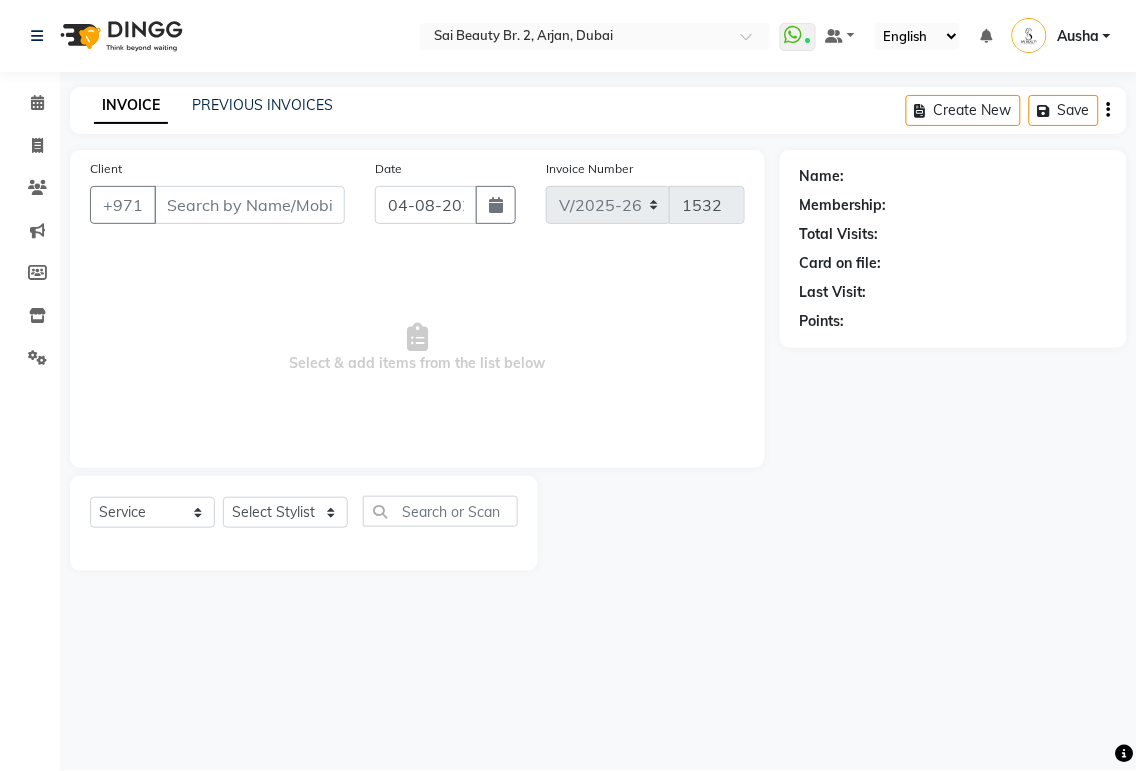 type on "524273392" 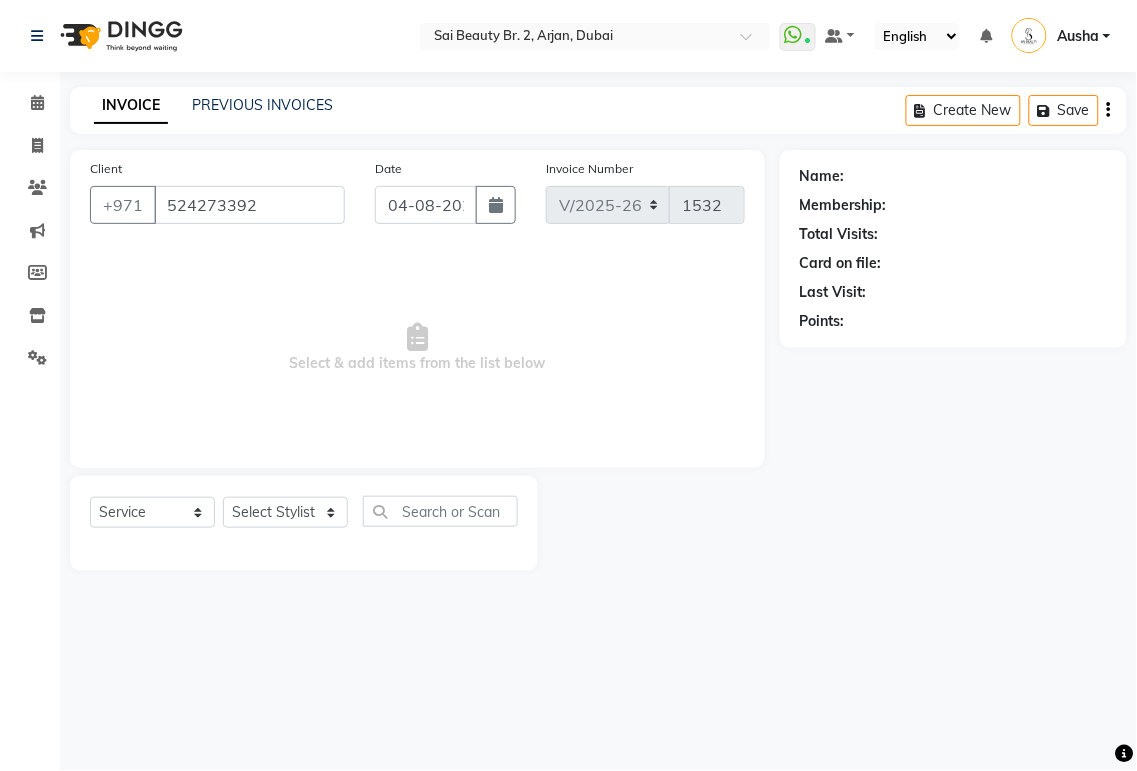 select on "60066" 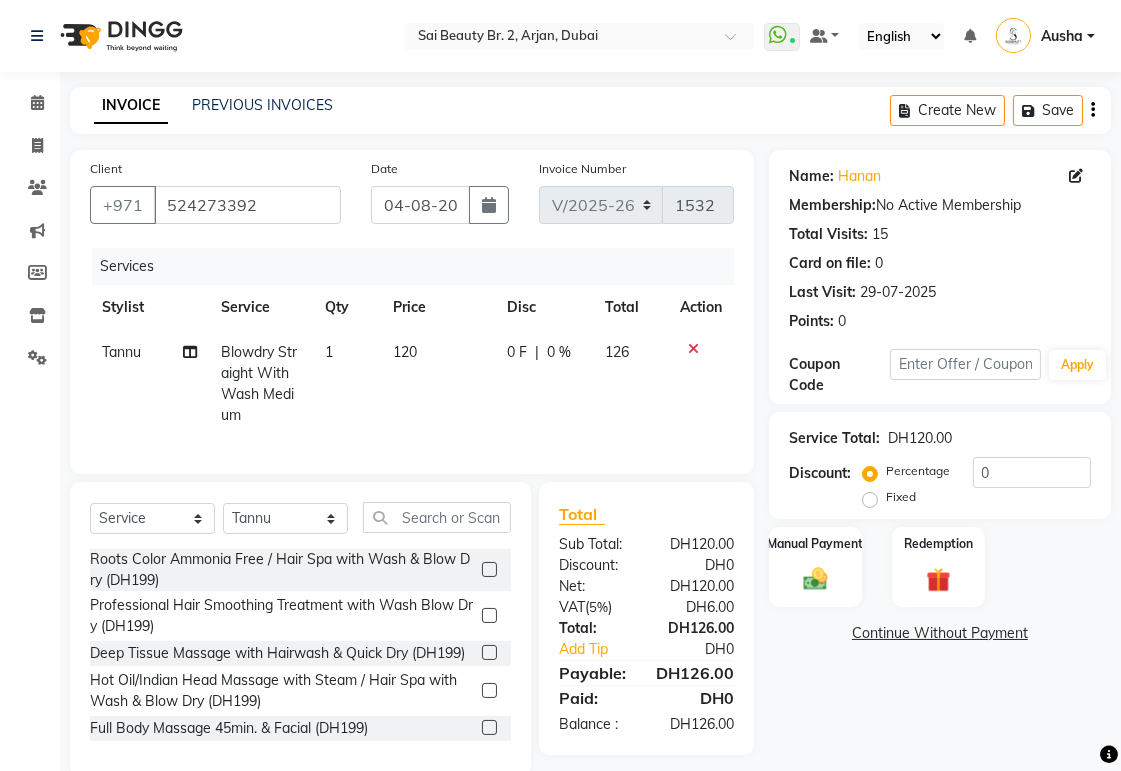 scroll, scrollTop: 52, scrollLeft: 0, axis: vertical 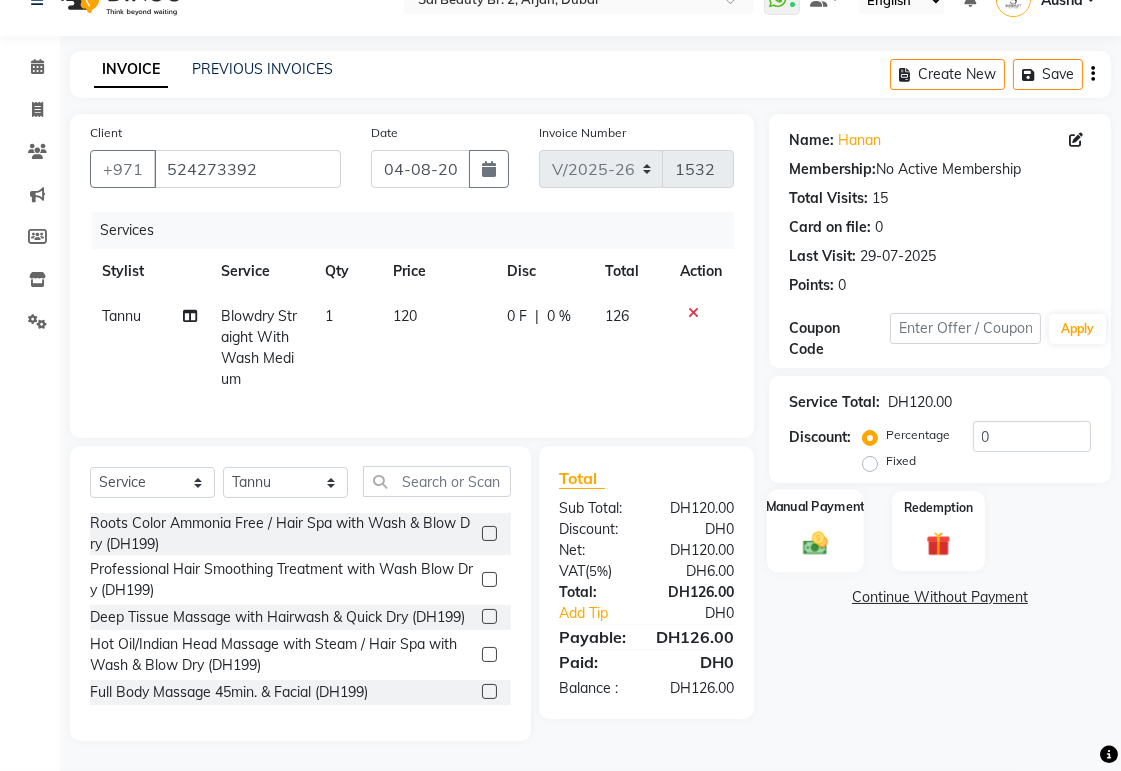 click on "Manual Payment" 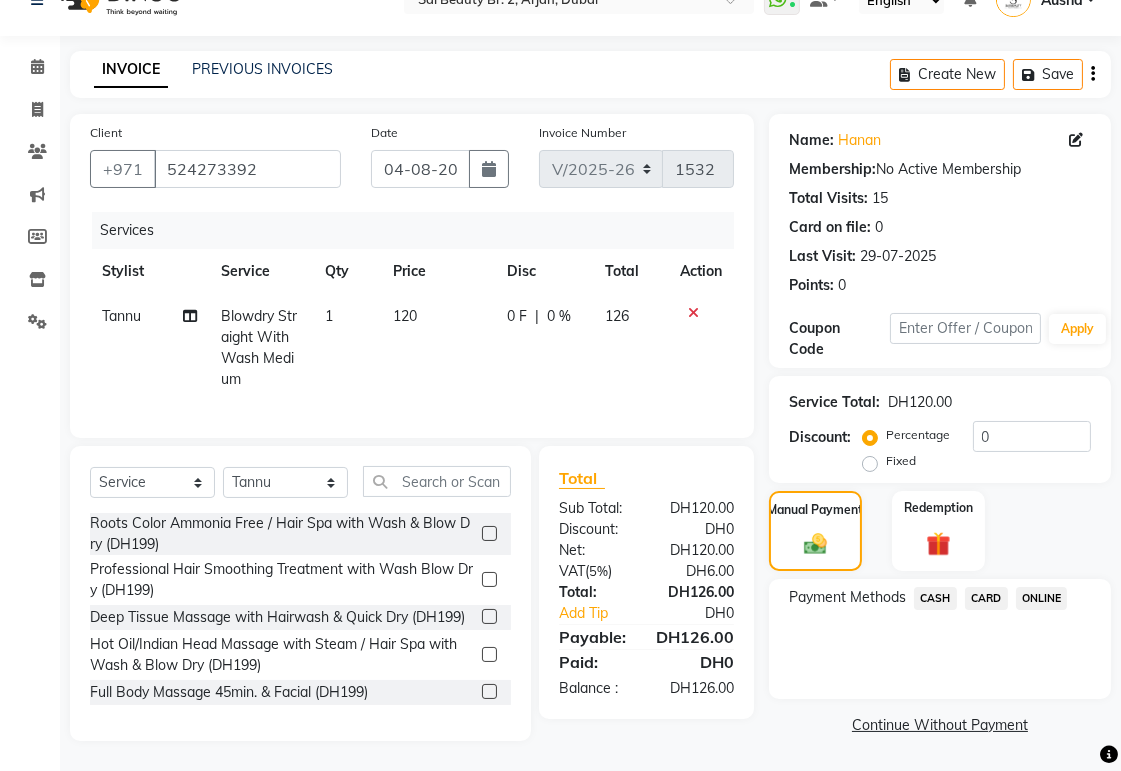 click on "CARD" 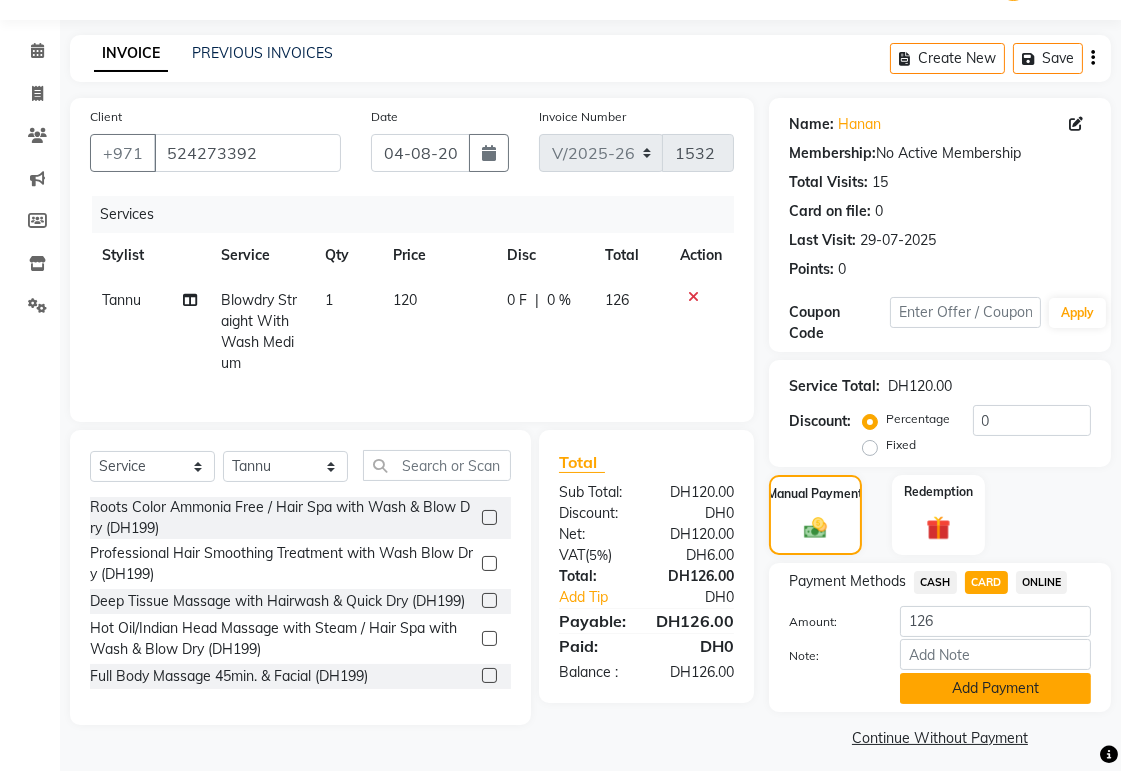 click on "Add Payment" 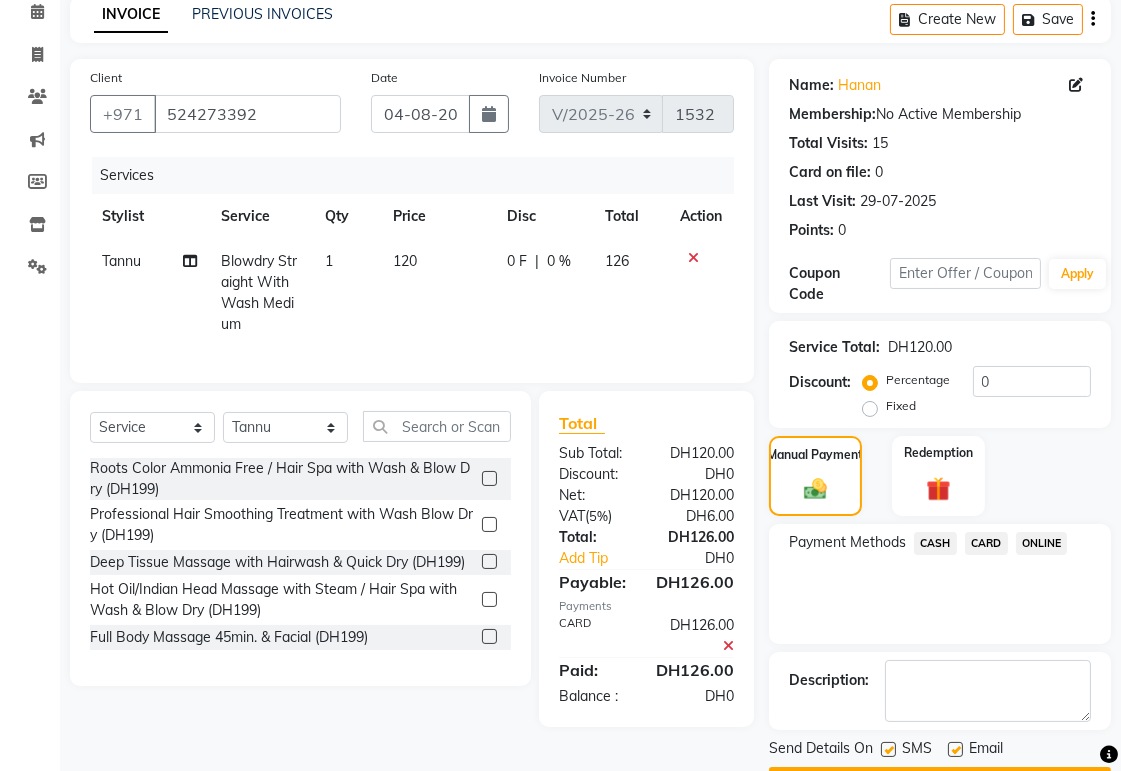 scroll, scrollTop: 147, scrollLeft: 0, axis: vertical 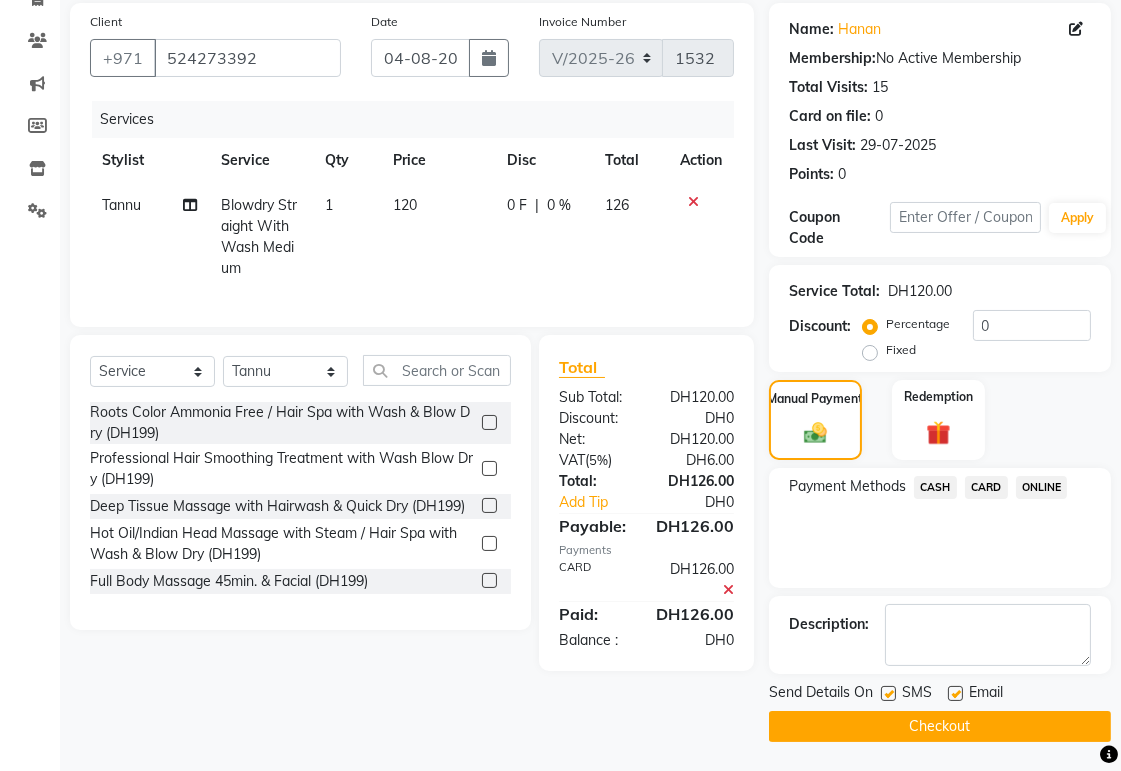 click on "Checkout" 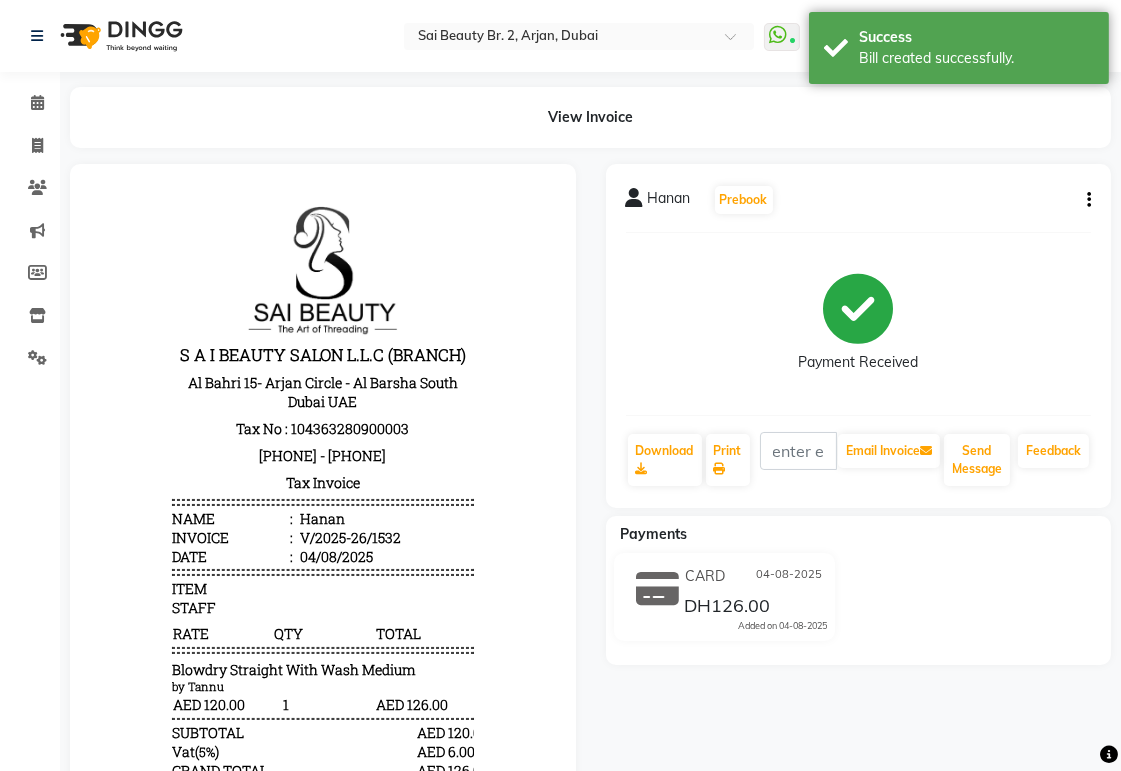 scroll, scrollTop: 0, scrollLeft: 0, axis: both 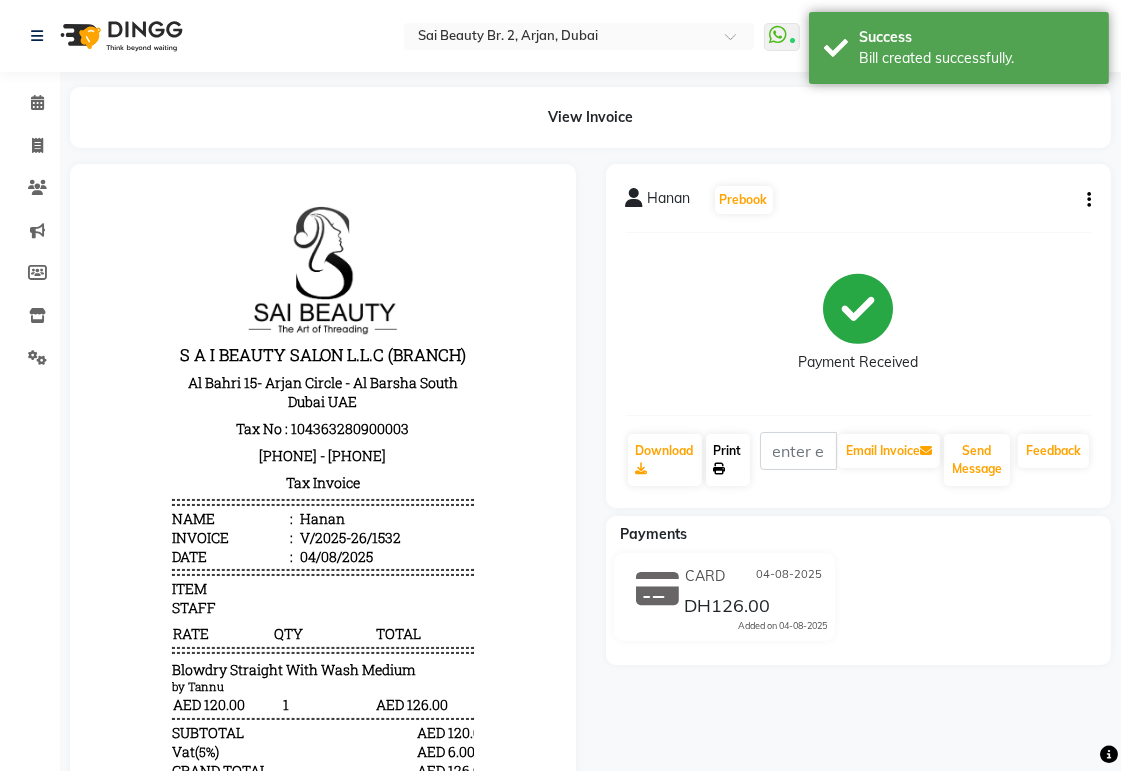 click on "Print" 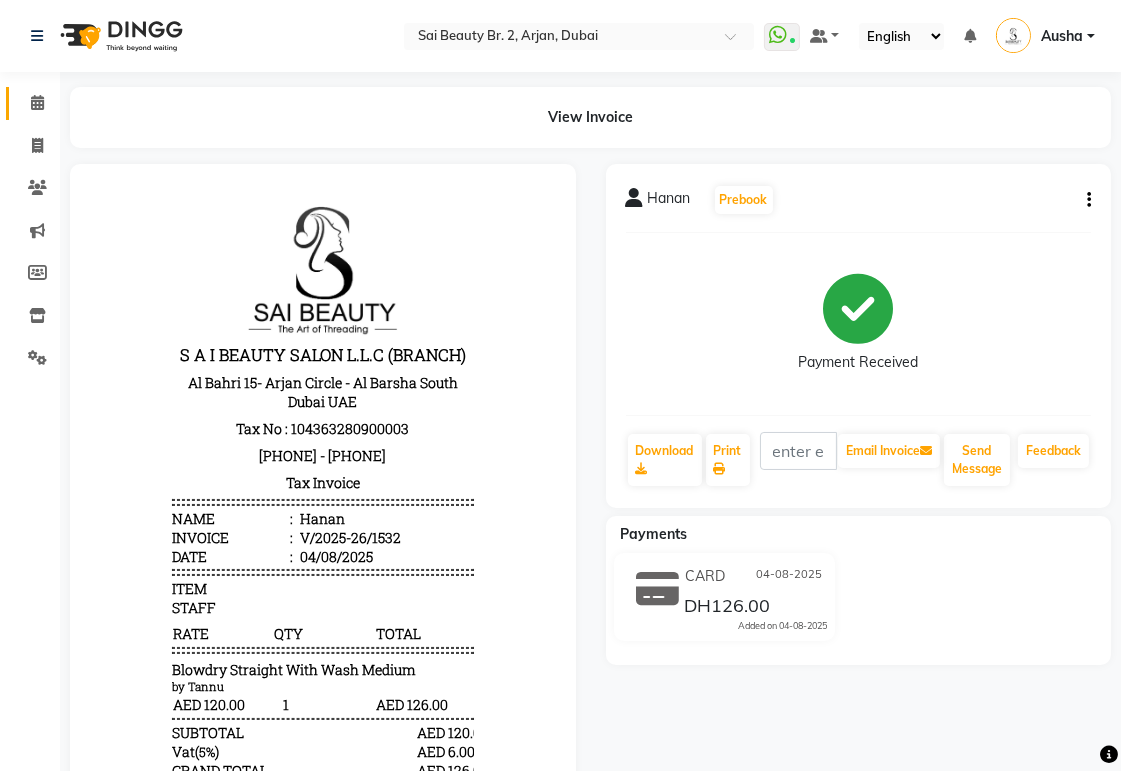 click 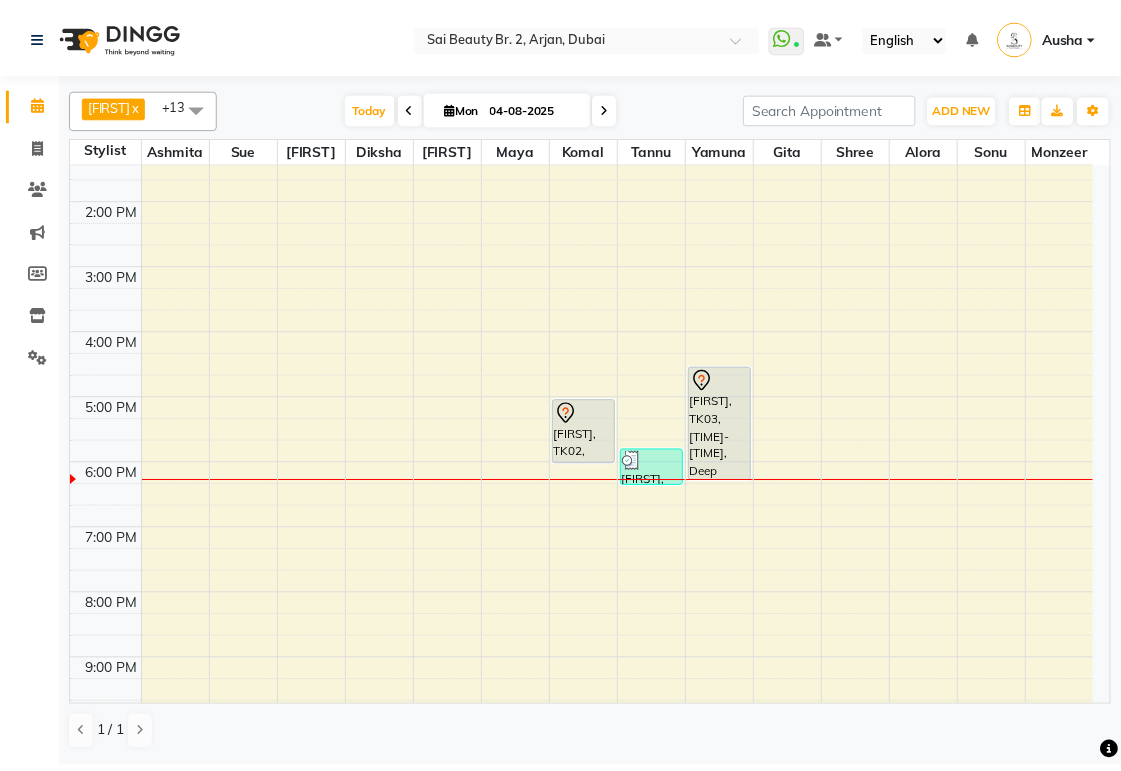 scroll, scrollTop: 382, scrollLeft: 0, axis: vertical 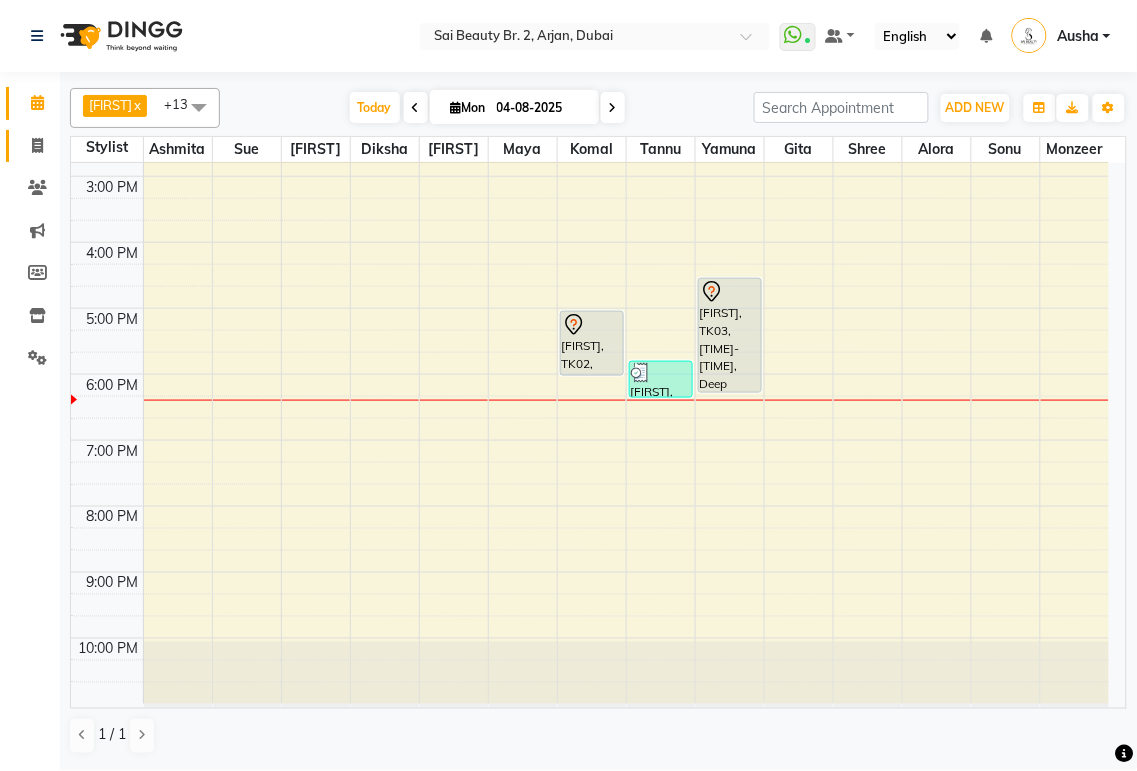 click 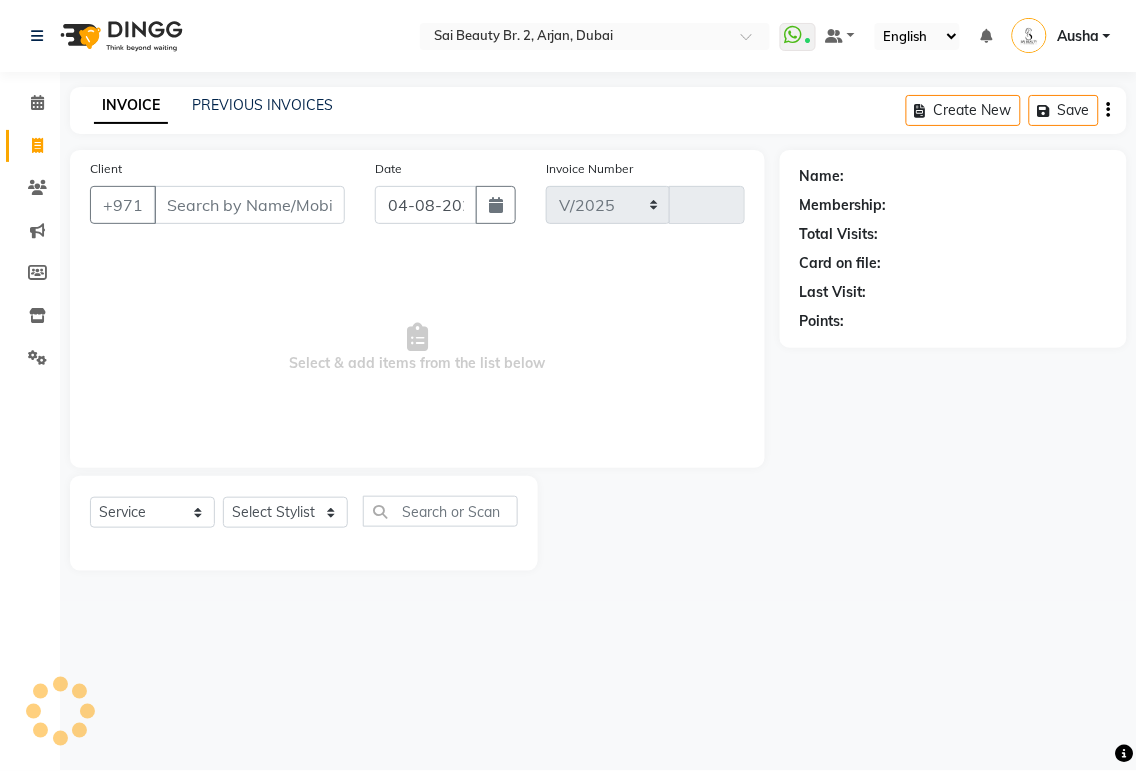select on "6956" 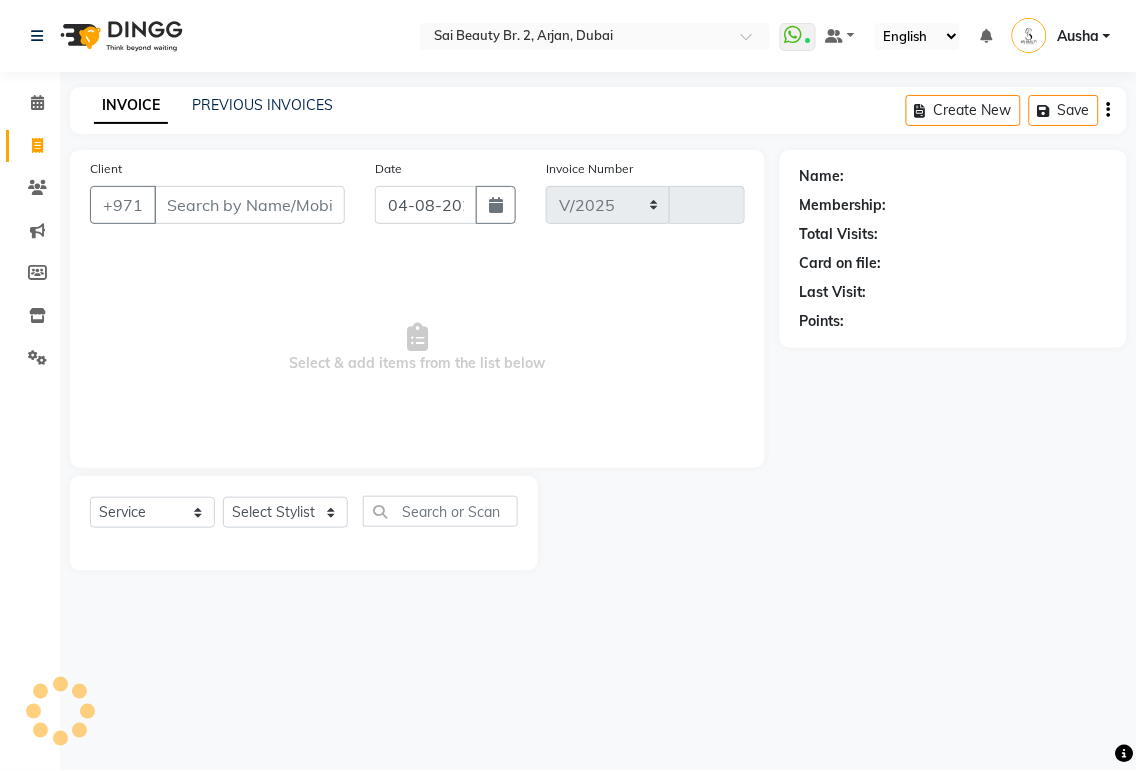type on "1533" 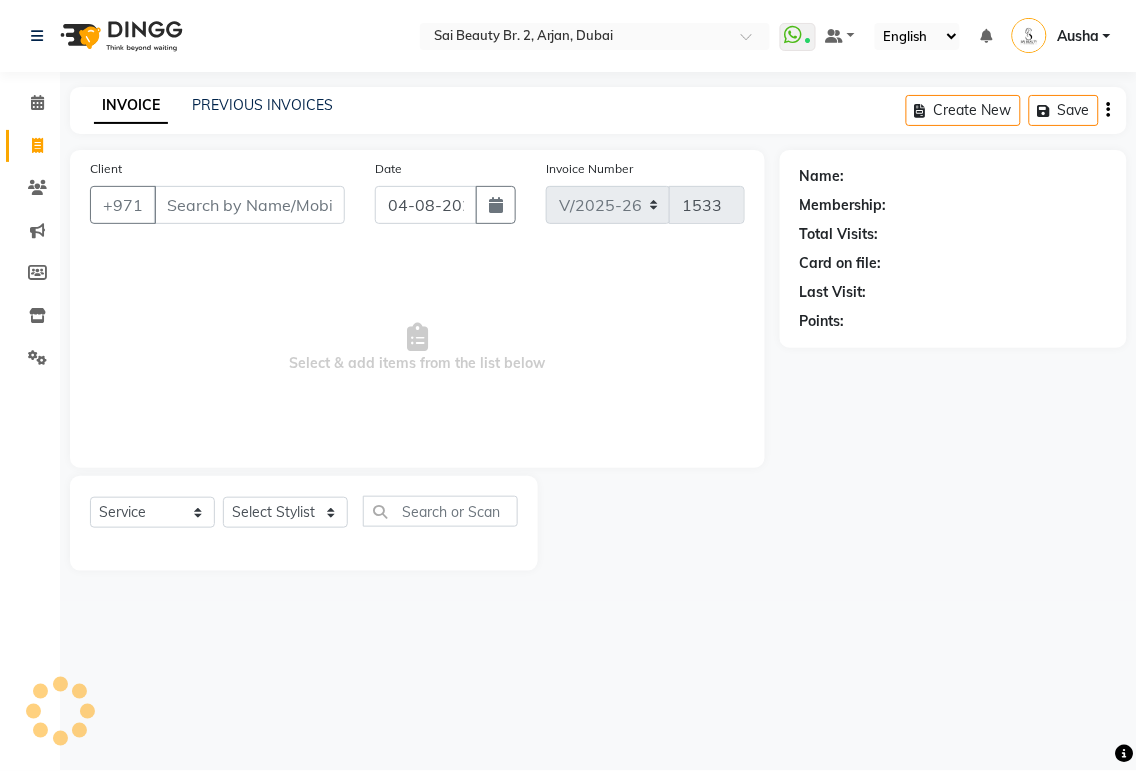 click on "Client" at bounding box center [249, 205] 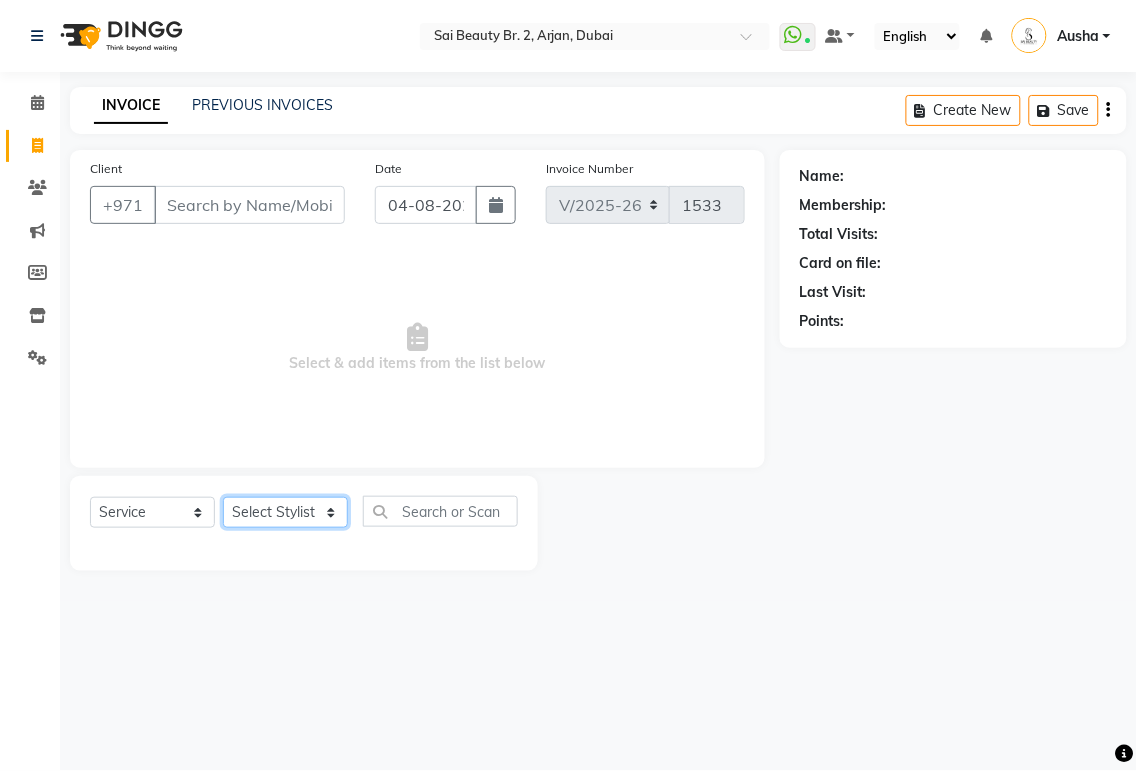 click on "Select Stylist Abid Alora Anu Ashmita Ausha Diksha Gita Komal Maya monzeer Shree sonu Sue Sumi Tannu Yamuna" 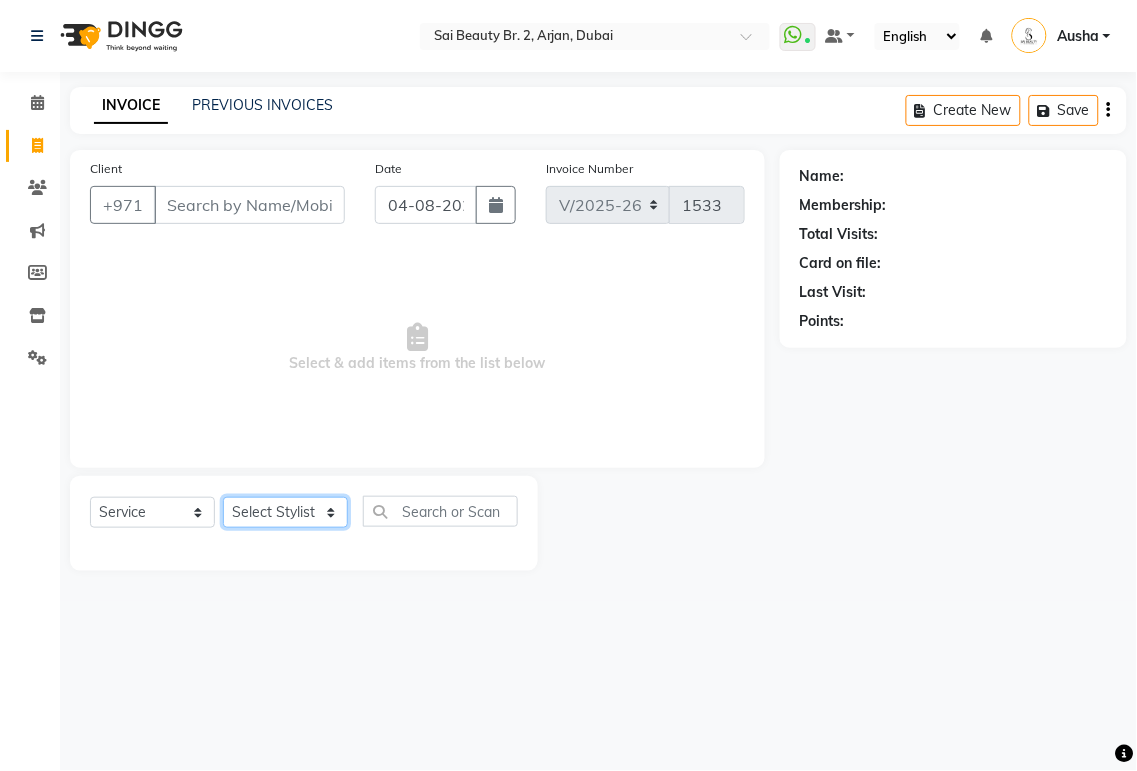select on "61483" 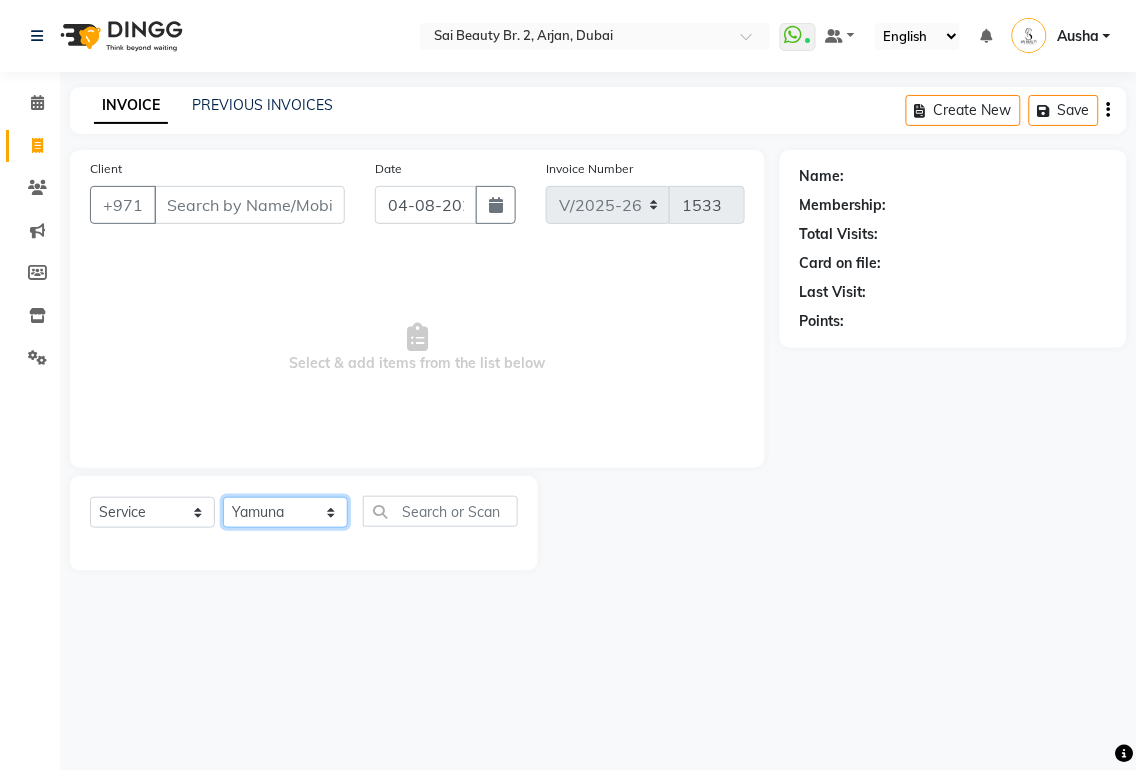 click on "Select Stylist Abid Alora Anu Ashmita Ausha Diksha Gita Komal Maya monzeer Shree sonu Sue Sumi Tannu Yamuna" 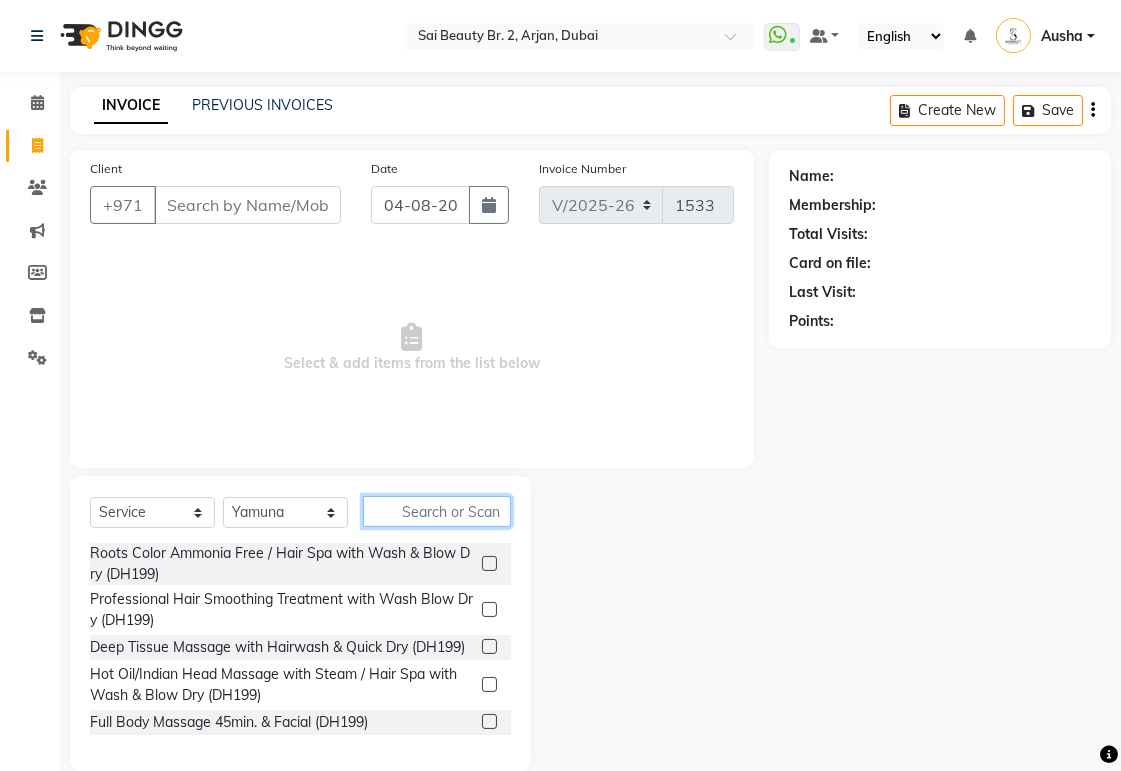 click 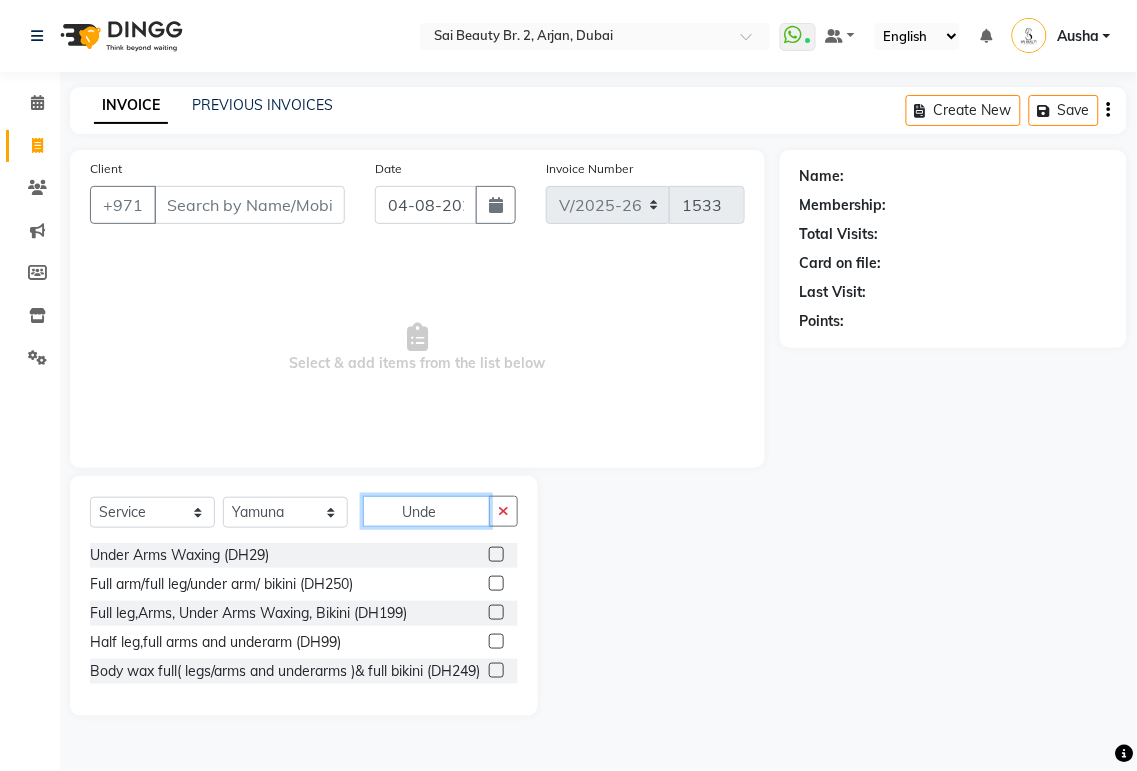 type on "Unde" 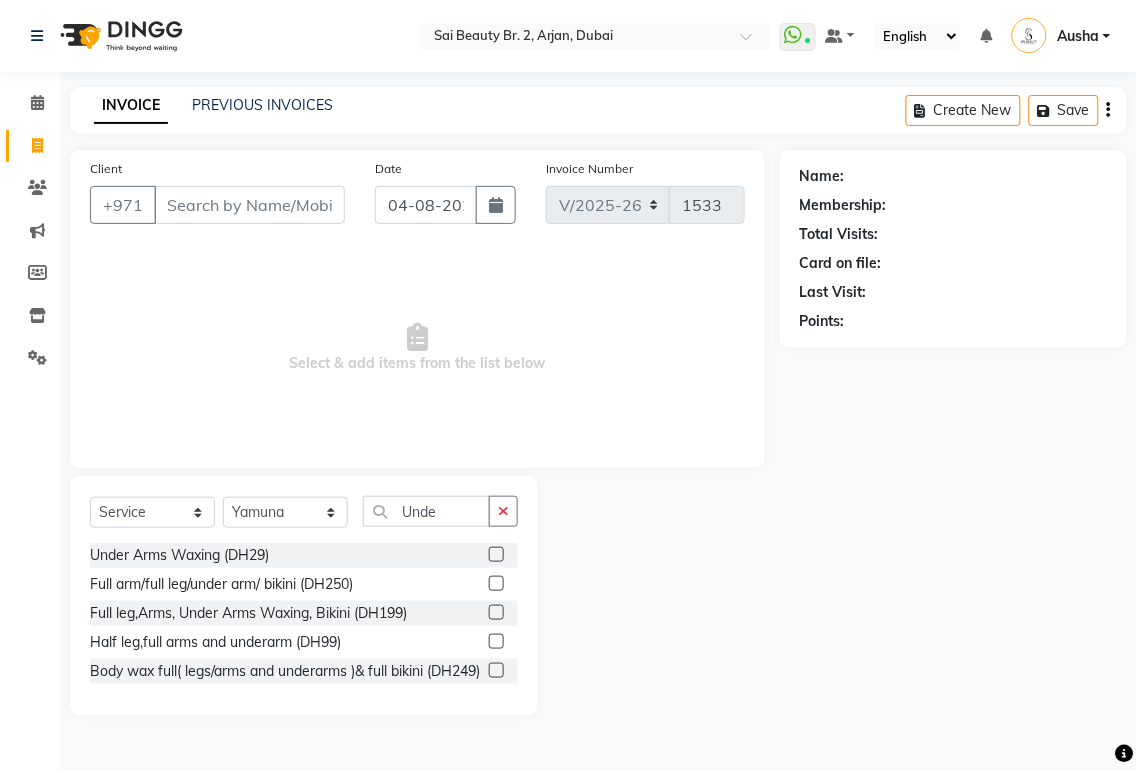 click 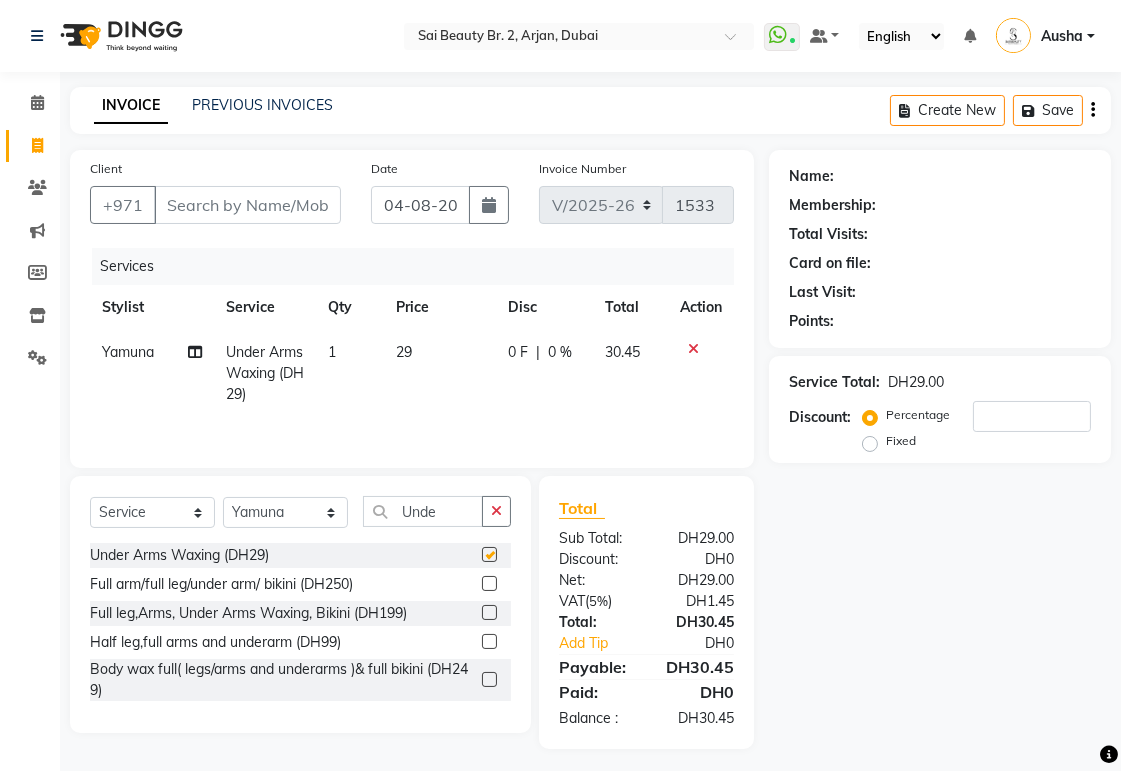 checkbox on "false" 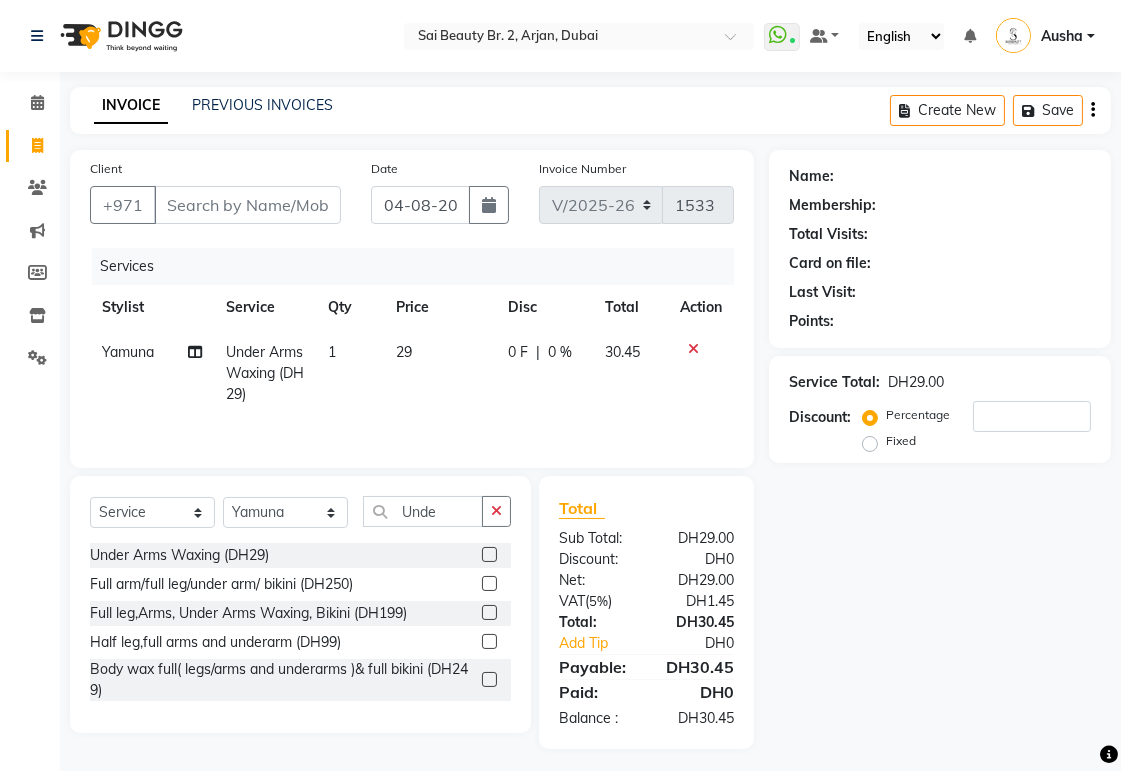 scroll, scrollTop: 10, scrollLeft: 0, axis: vertical 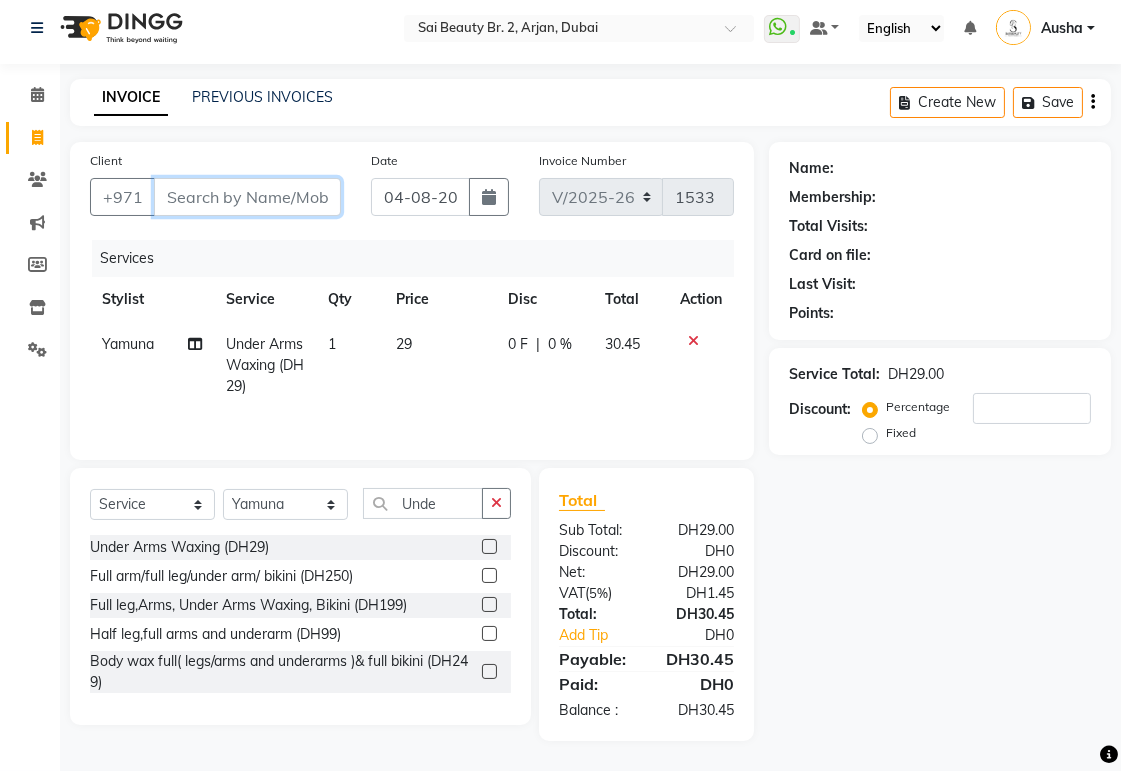 click on "Client" at bounding box center (247, 197) 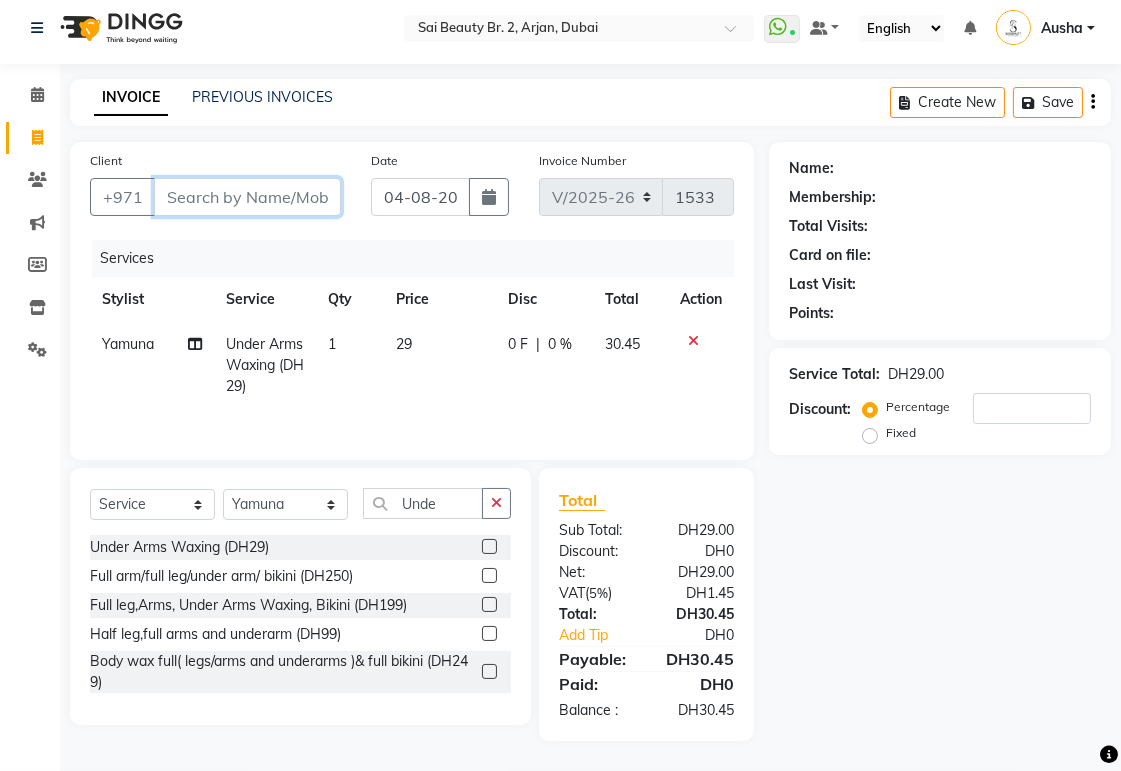 type on "w" 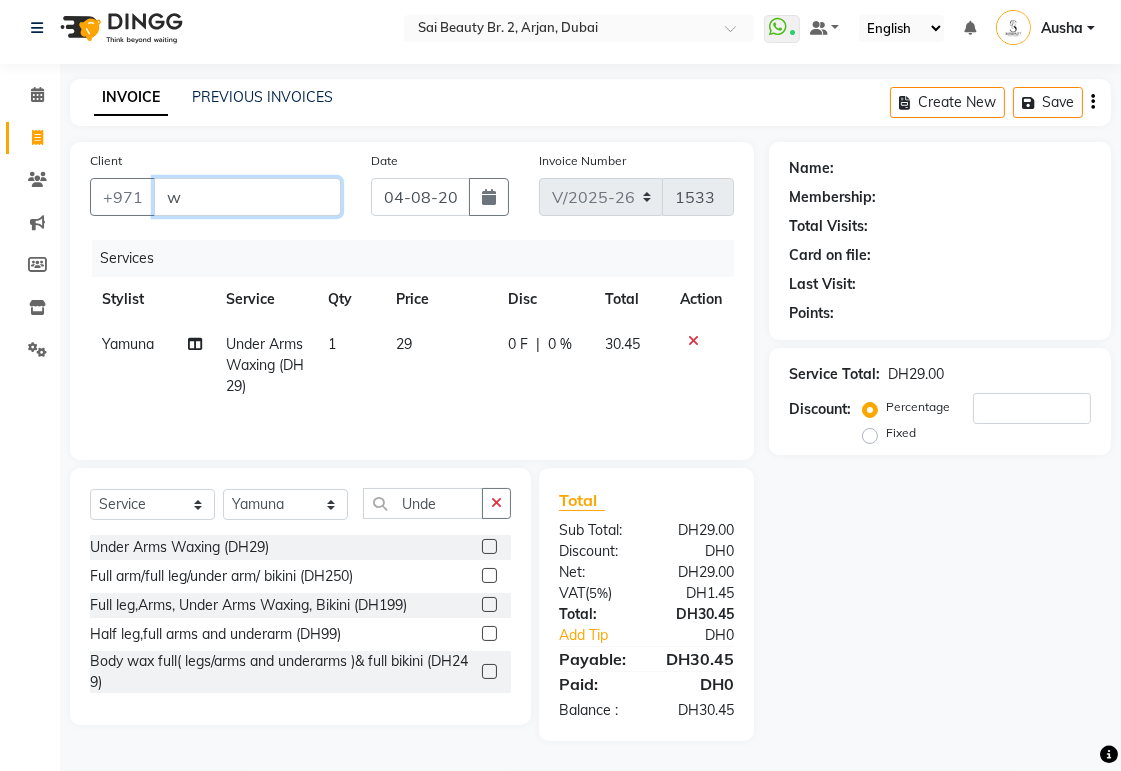 type on "0" 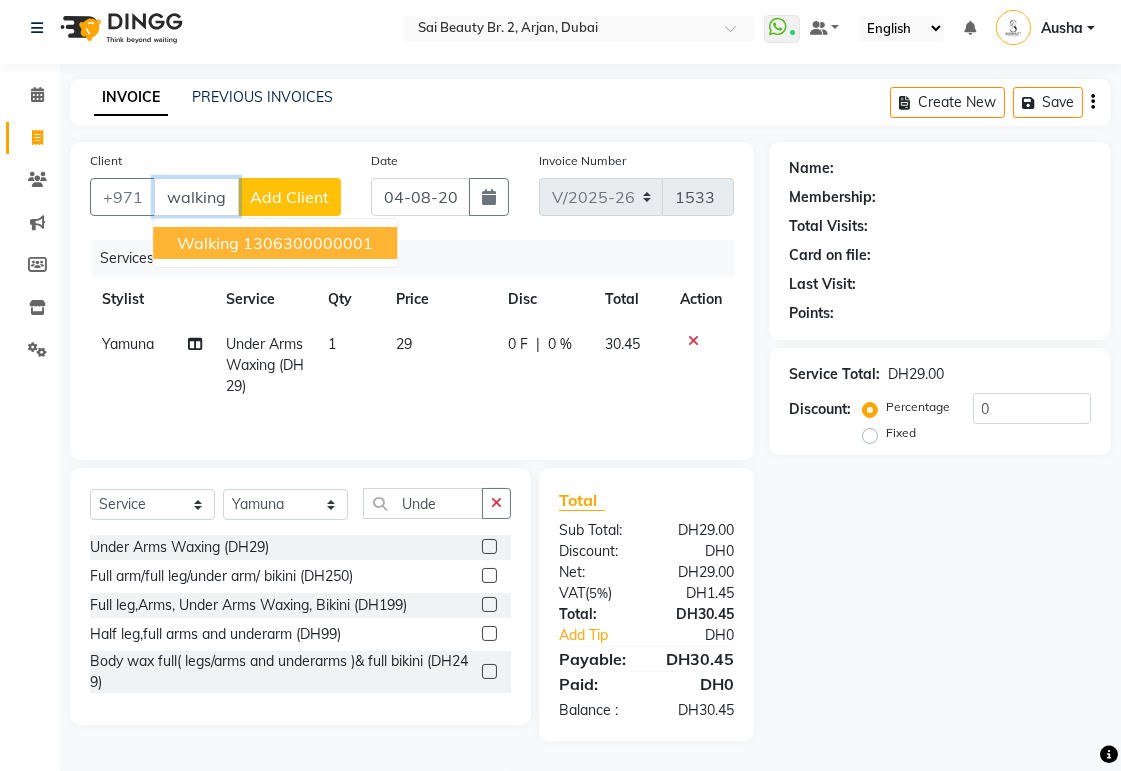 scroll, scrollTop: 0, scrollLeft: 0, axis: both 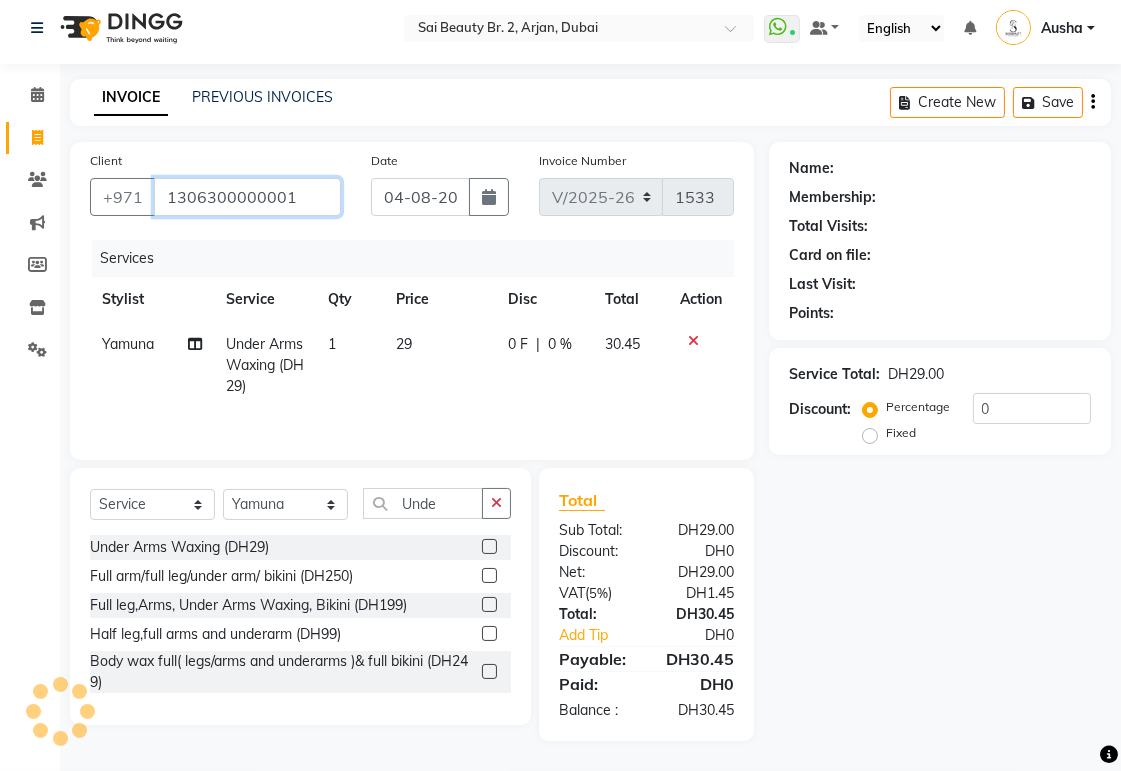 type on "1306300000001" 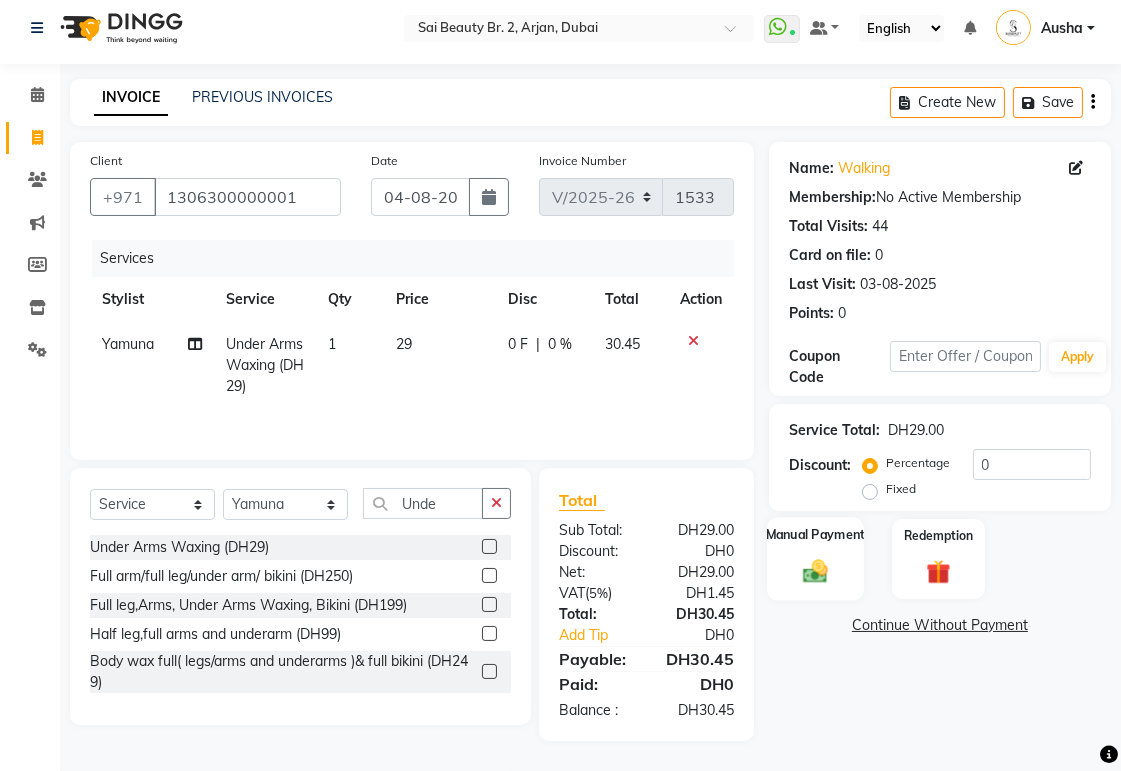 click 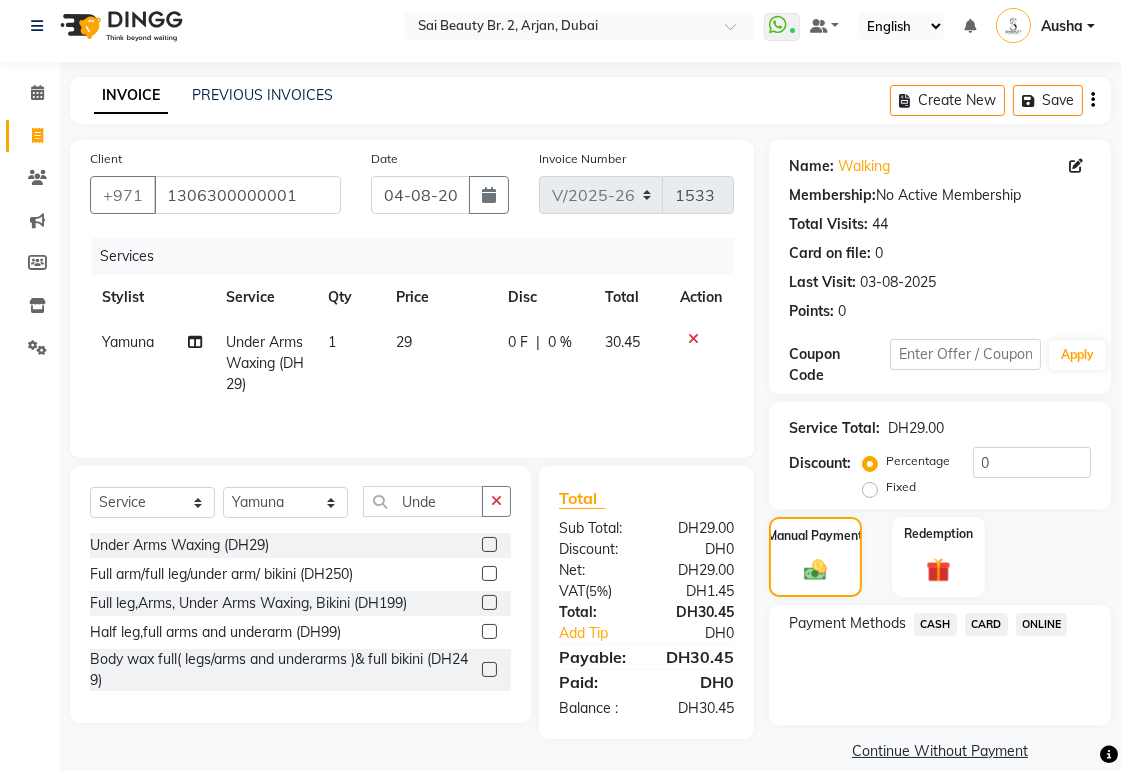 click on "CARD" 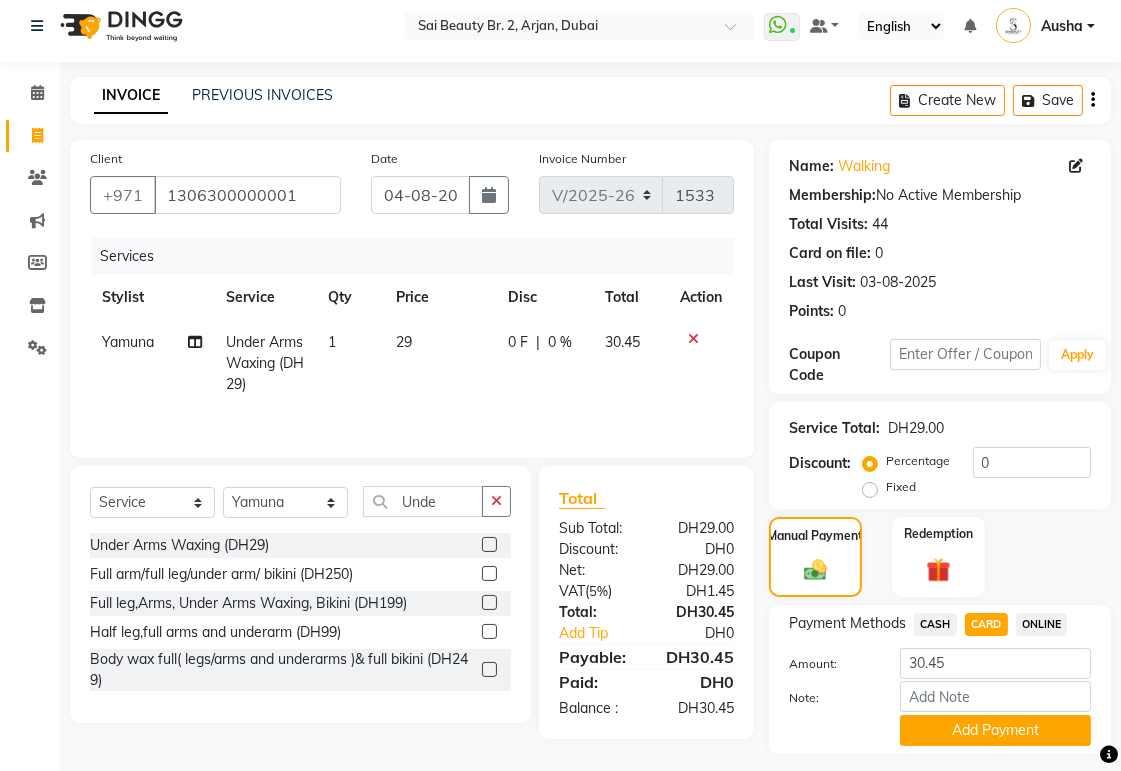 scroll, scrollTop: 64, scrollLeft: 0, axis: vertical 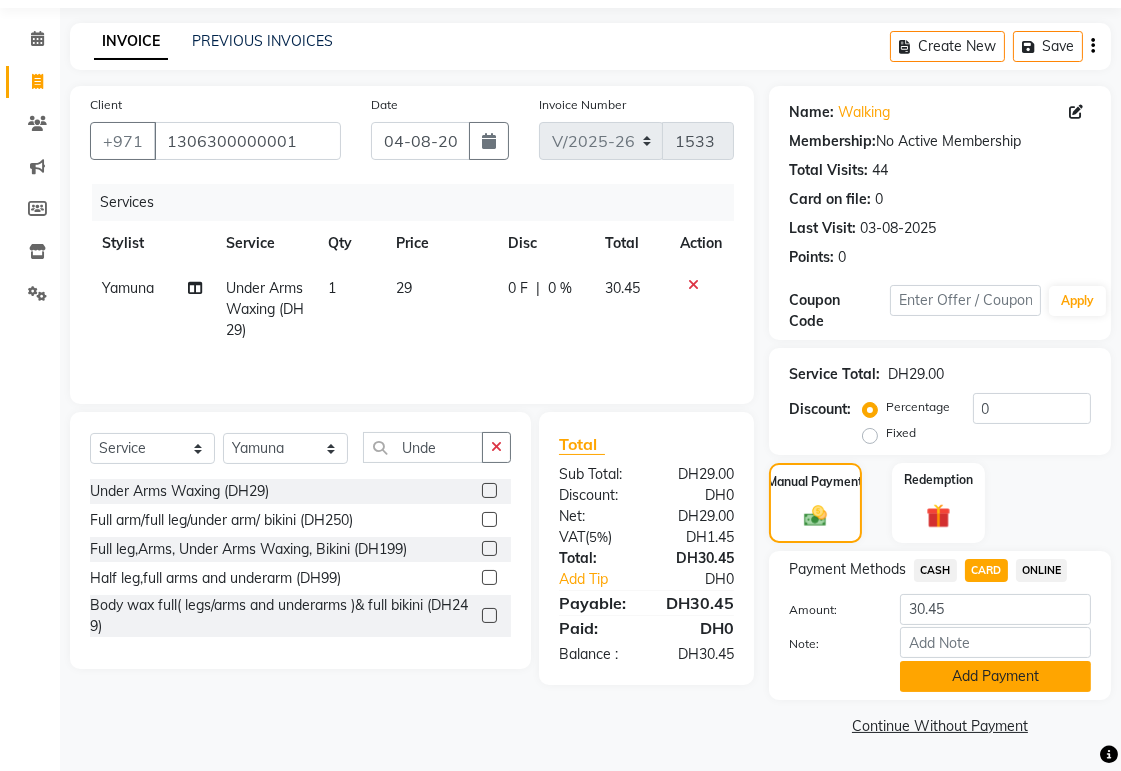 click on "Add Payment" 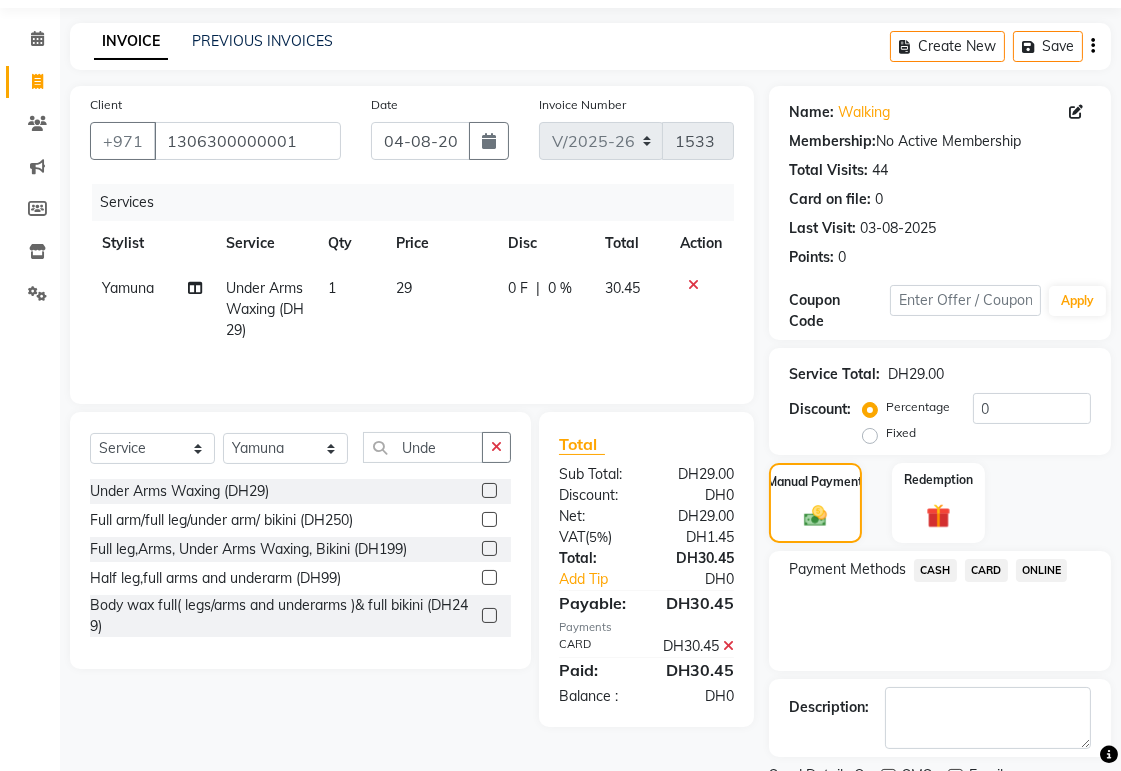 scroll, scrollTop: 147, scrollLeft: 0, axis: vertical 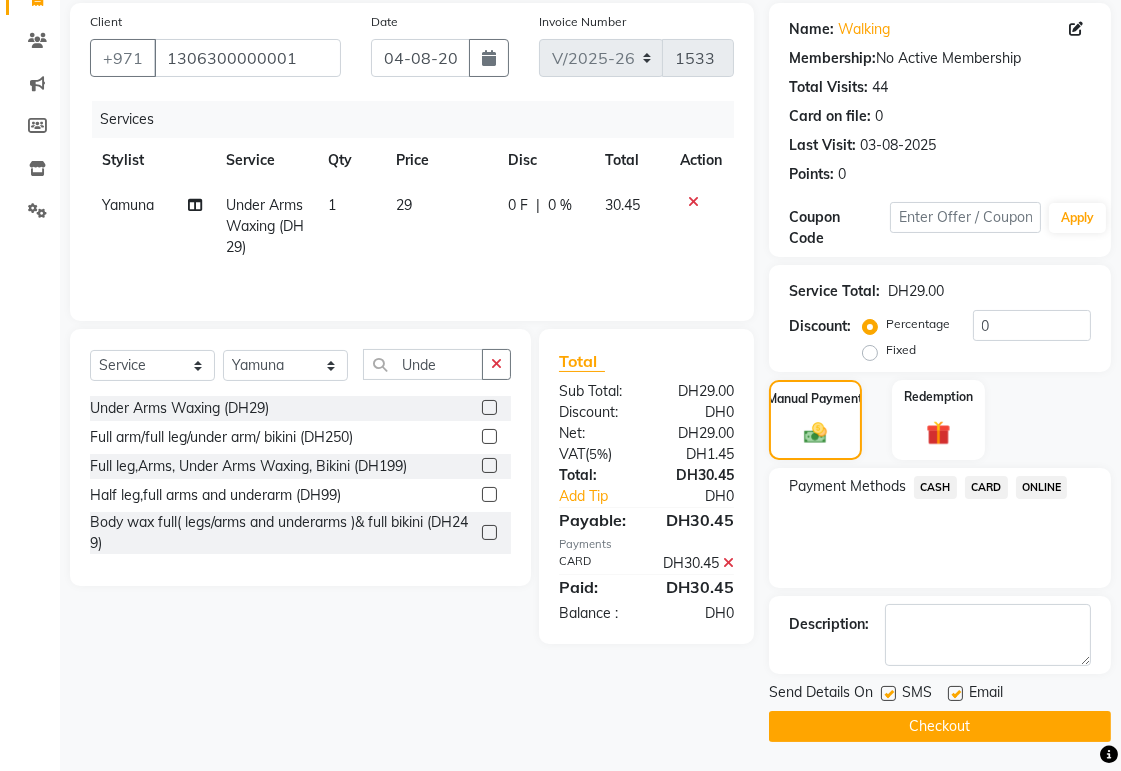 click on "Checkout" 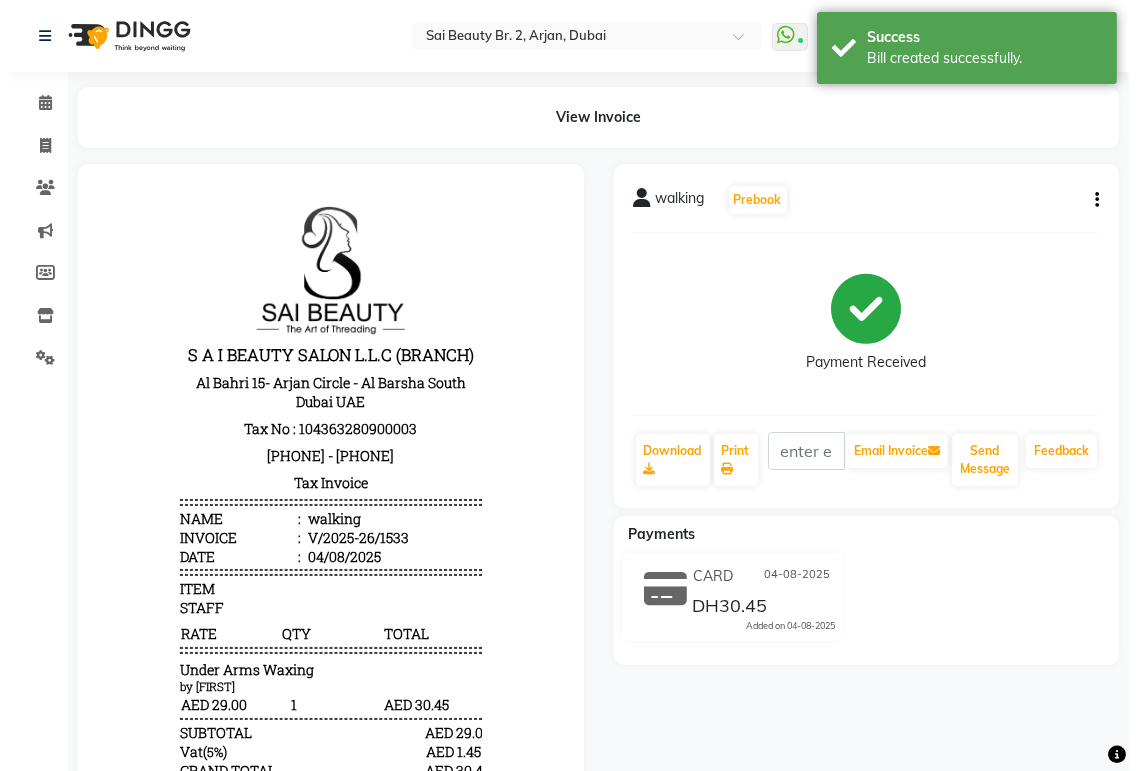 scroll, scrollTop: 0, scrollLeft: 0, axis: both 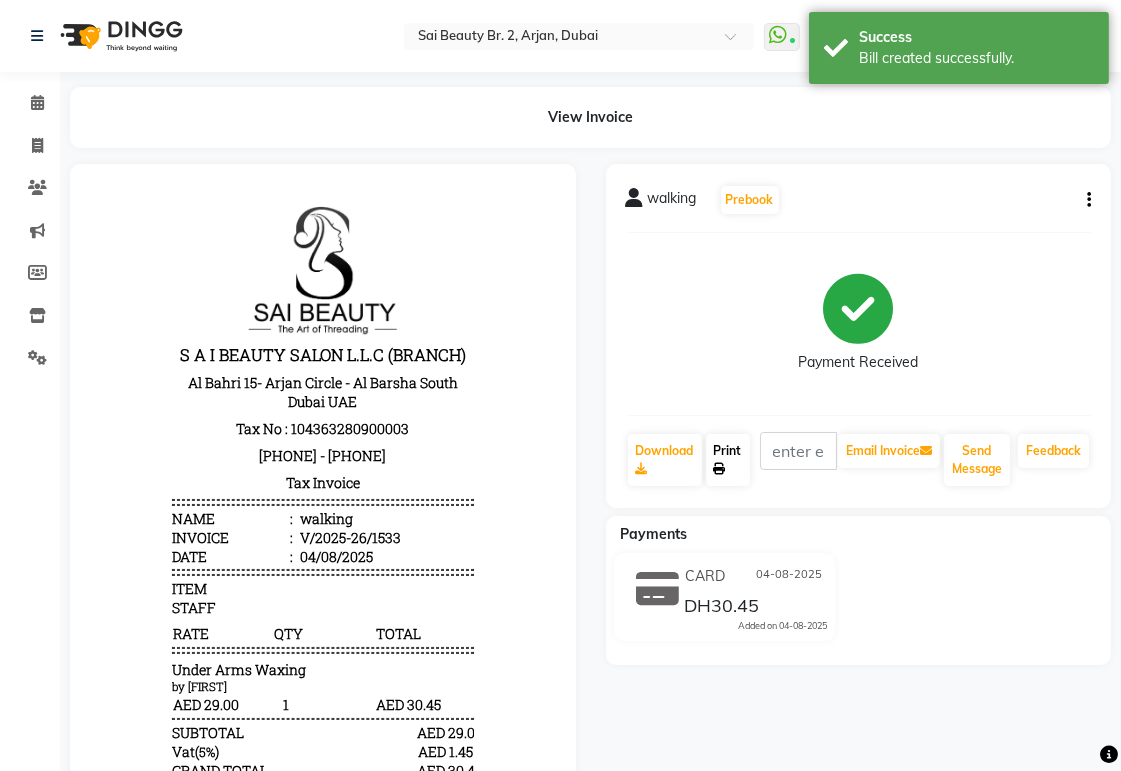 click on "Print" 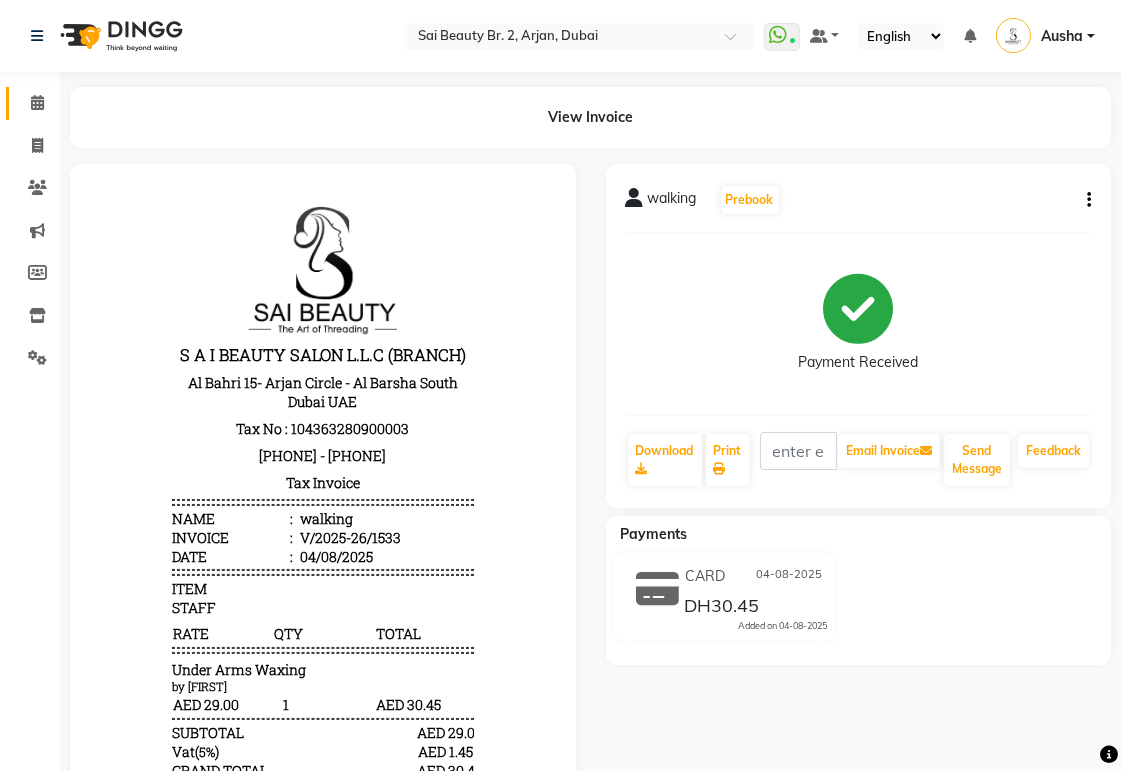 click 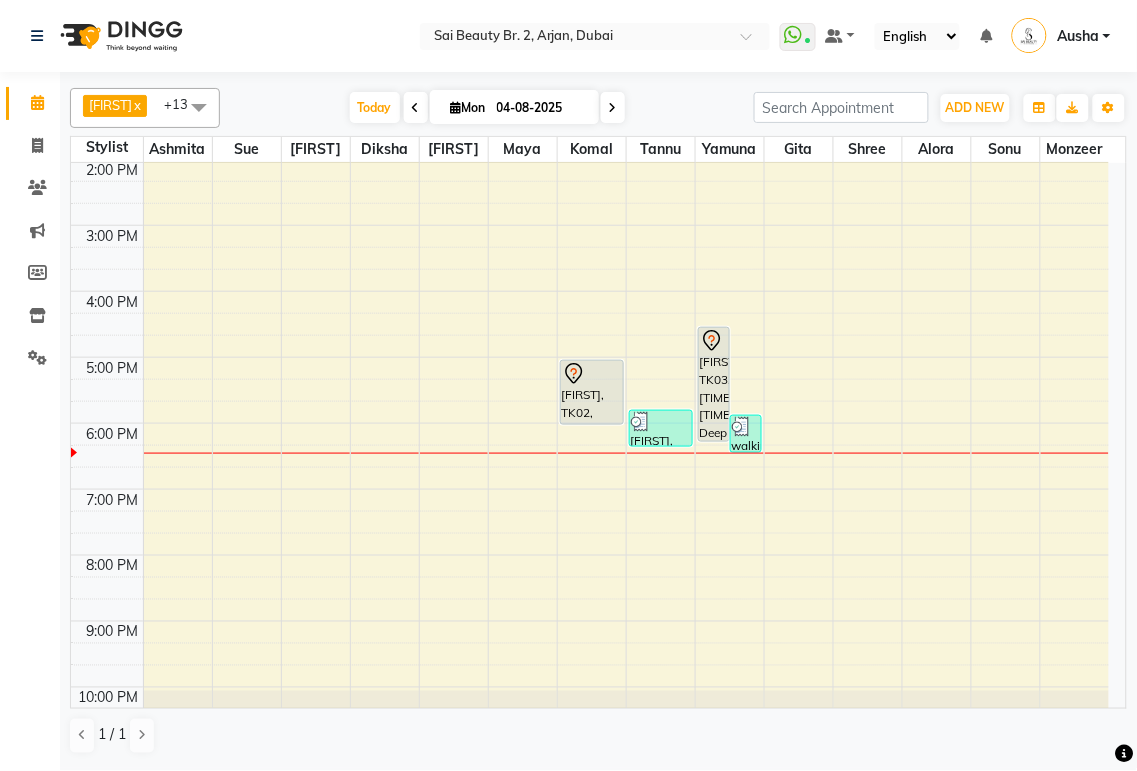 scroll, scrollTop: 382, scrollLeft: 0, axis: vertical 